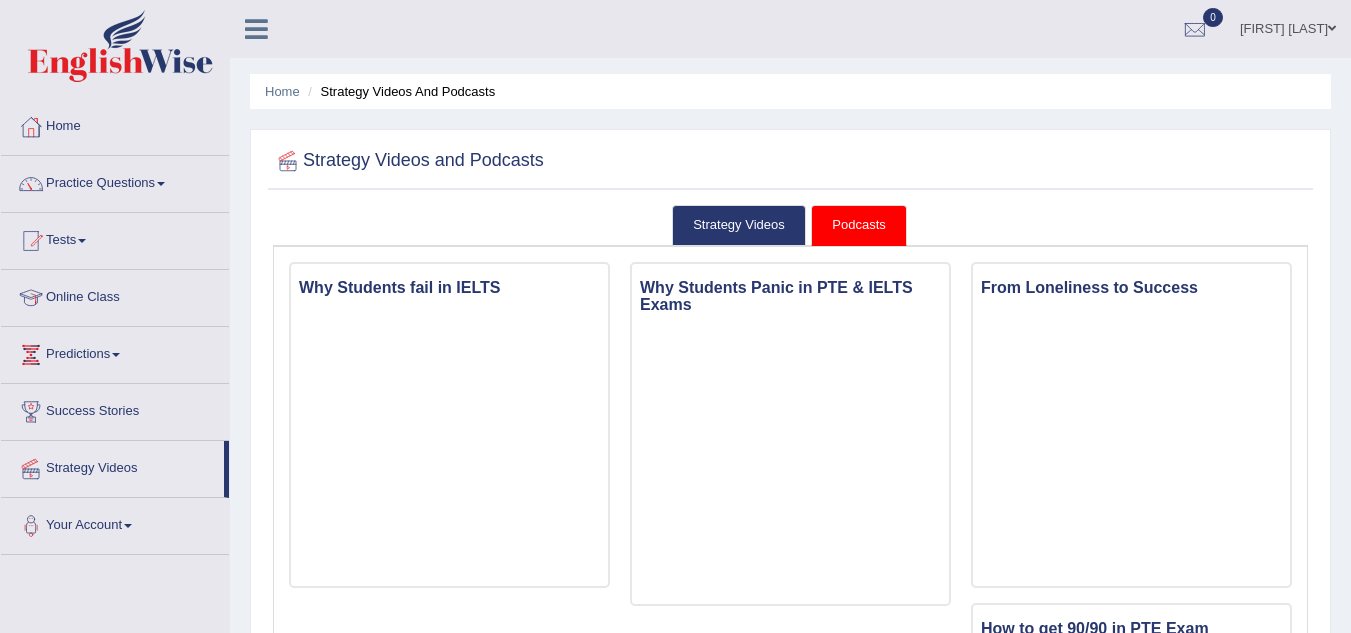 scroll, scrollTop: 0, scrollLeft: 0, axis: both 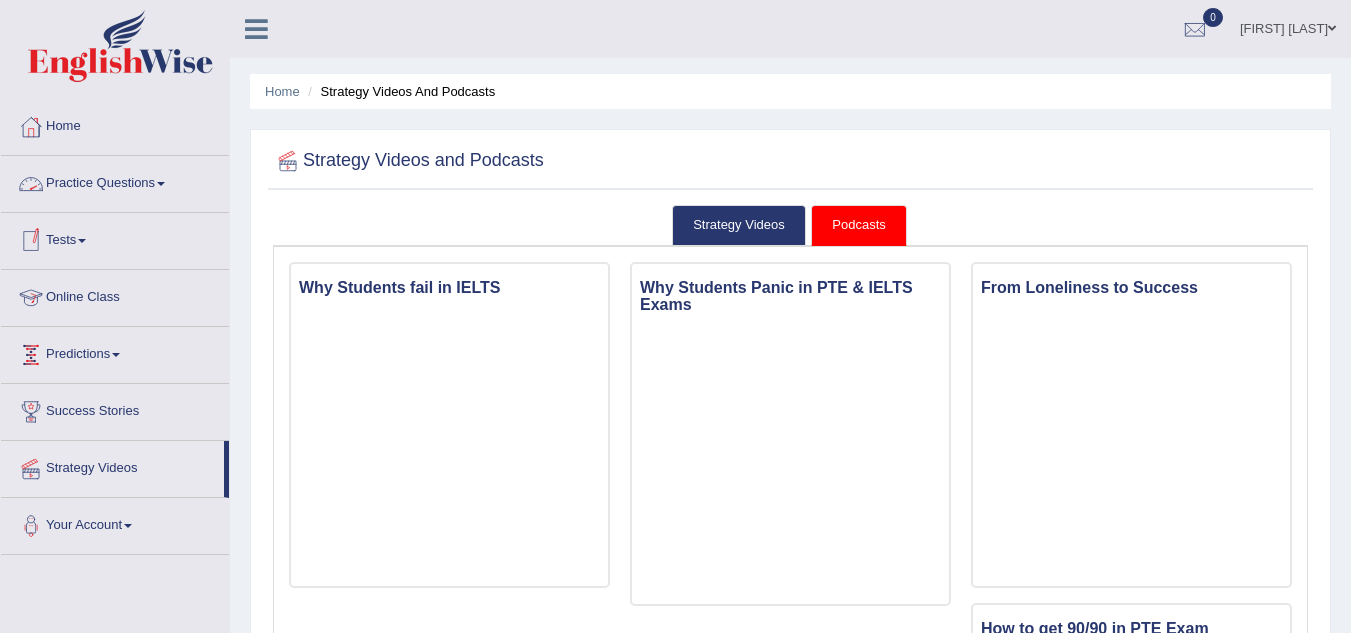 click on "Practice Questions" at bounding box center [115, 181] 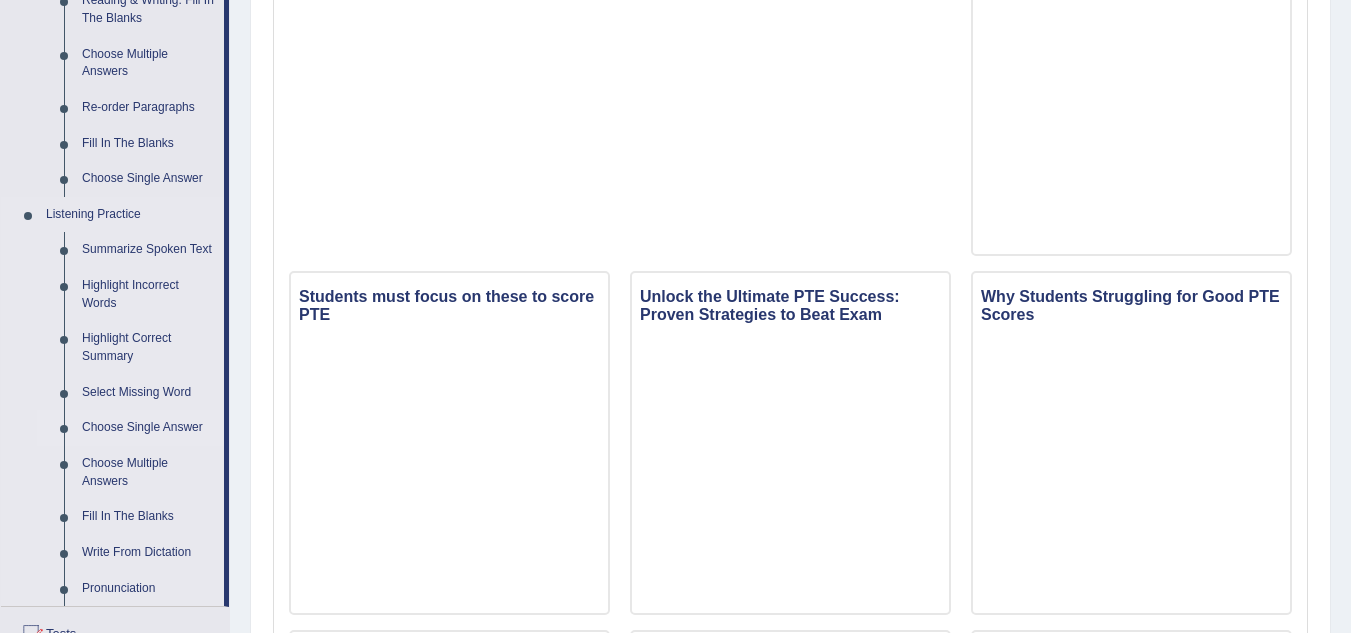scroll, scrollTop: 800, scrollLeft: 0, axis: vertical 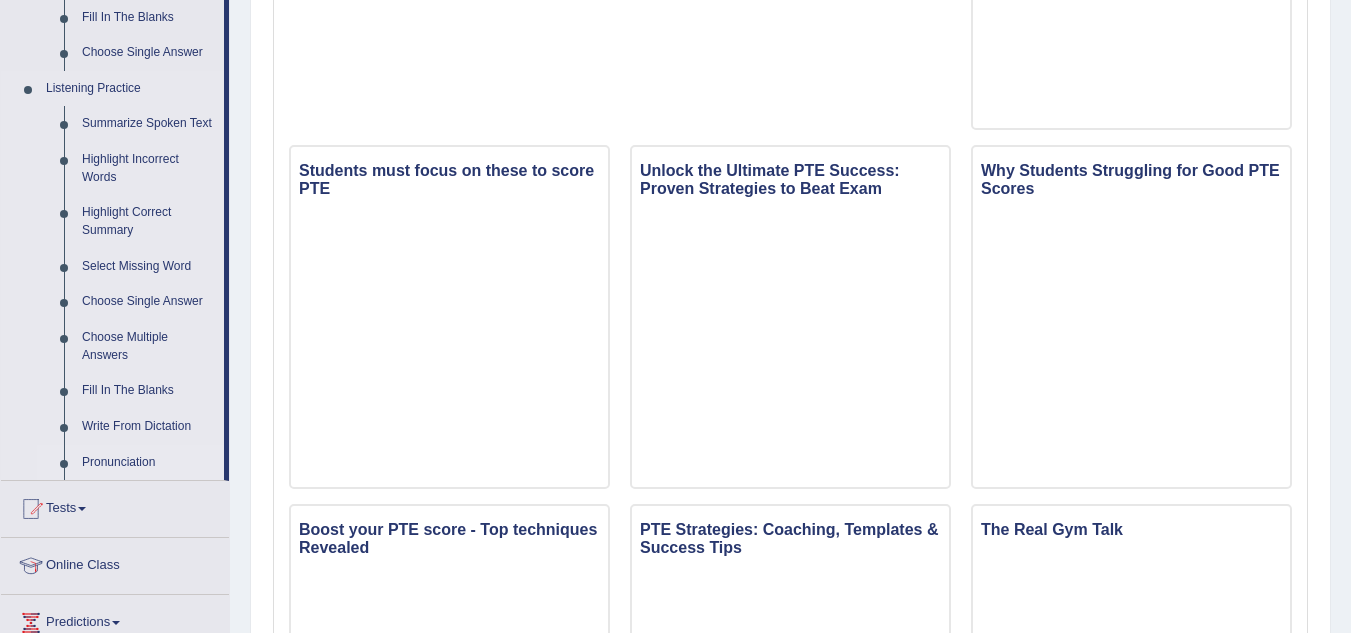 click on "Pronunciation" at bounding box center [148, 463] 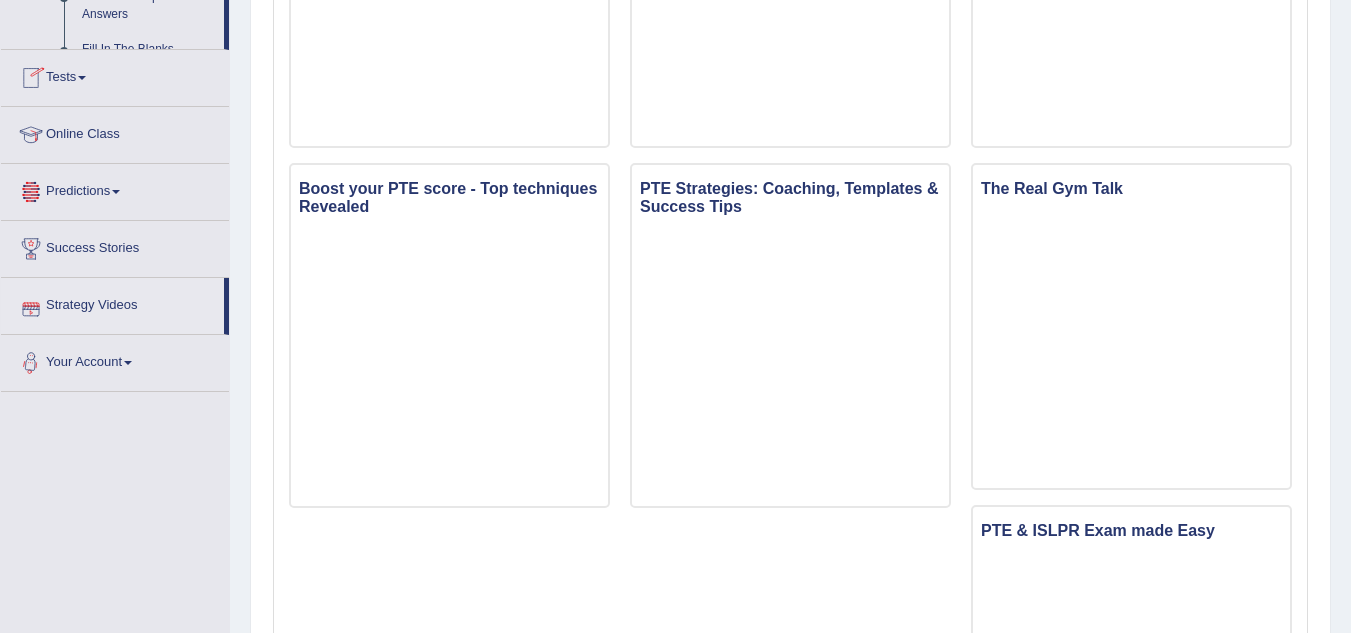 scroll, scrollTop: 1326, scrollLeft: 0, axis: vertical 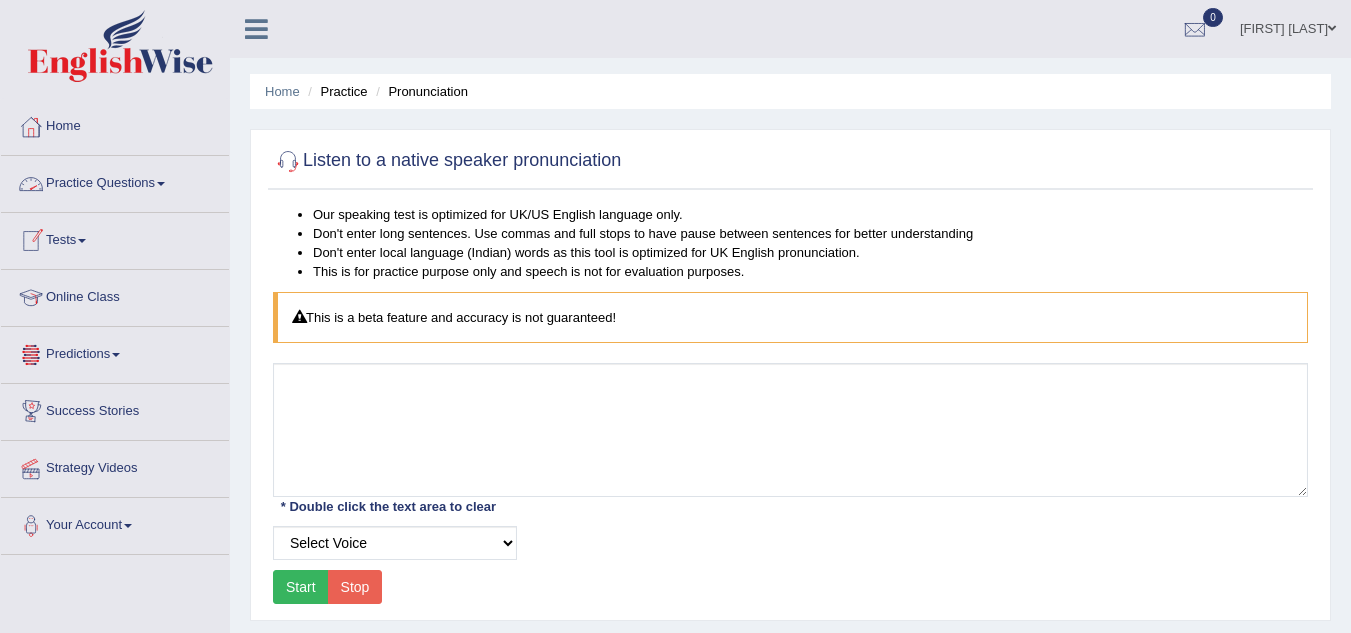 click on "Practice Questions" at bounding box center (115, 181) 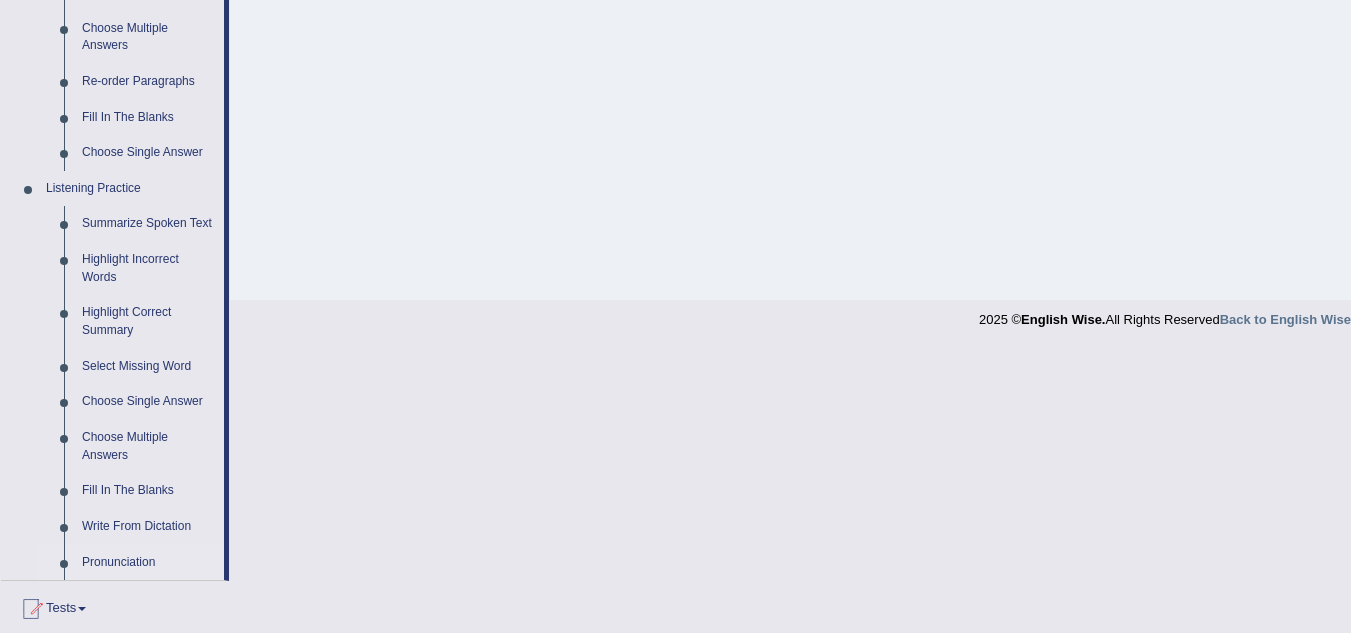 scroll, scrollTop: 800, scrollLeft: 0, axis: vertical 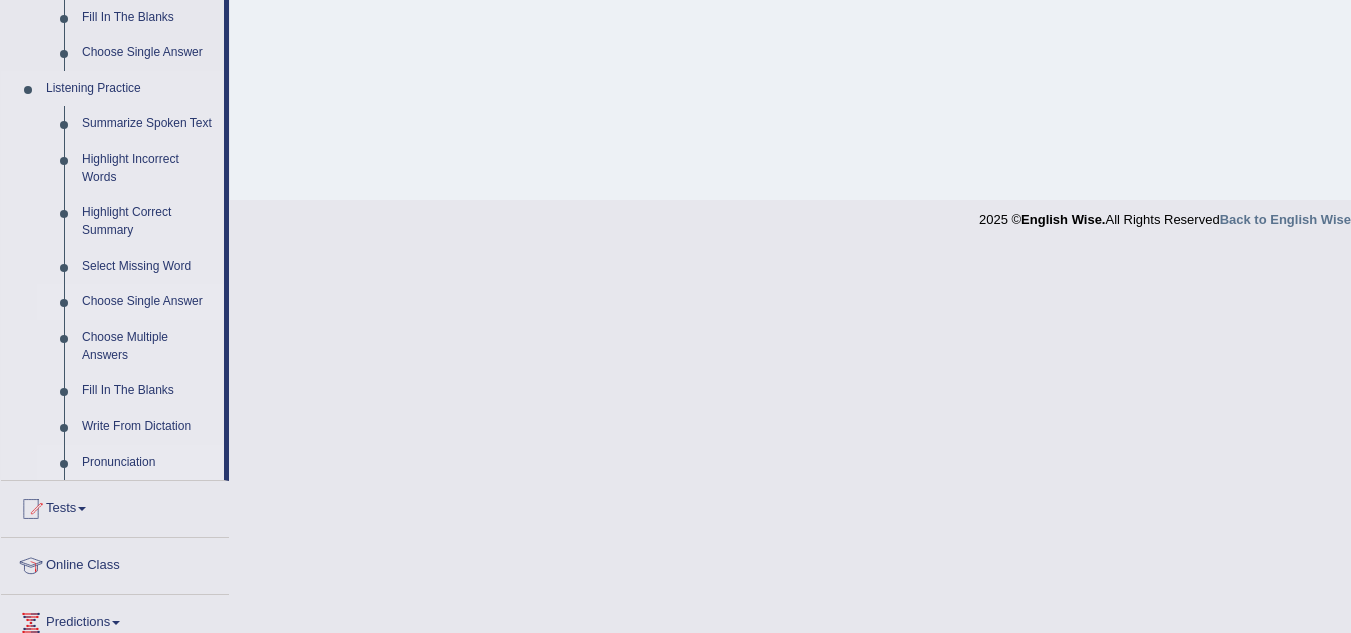 click on "Choose Single Answer" at bounding box center [148, 302] 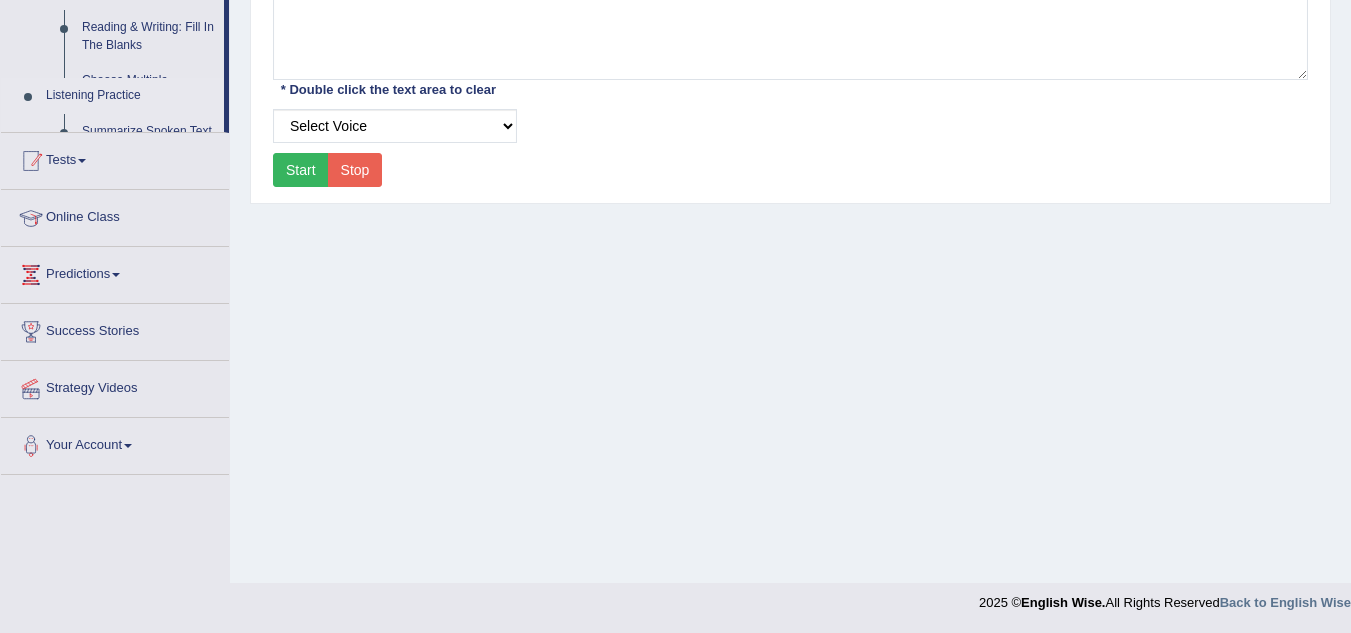 scroll, scrollTop: 258, scrollLeft: 0, axis: vertical 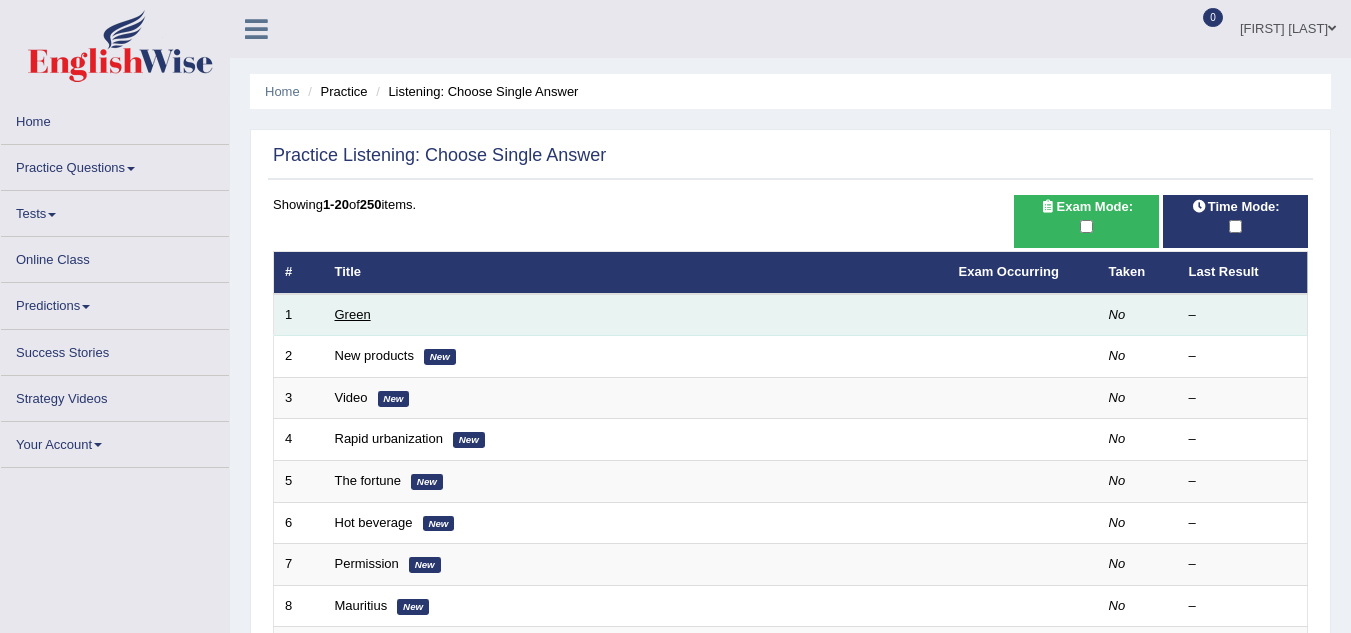 click on "Green" at bounding box center [353, 314] 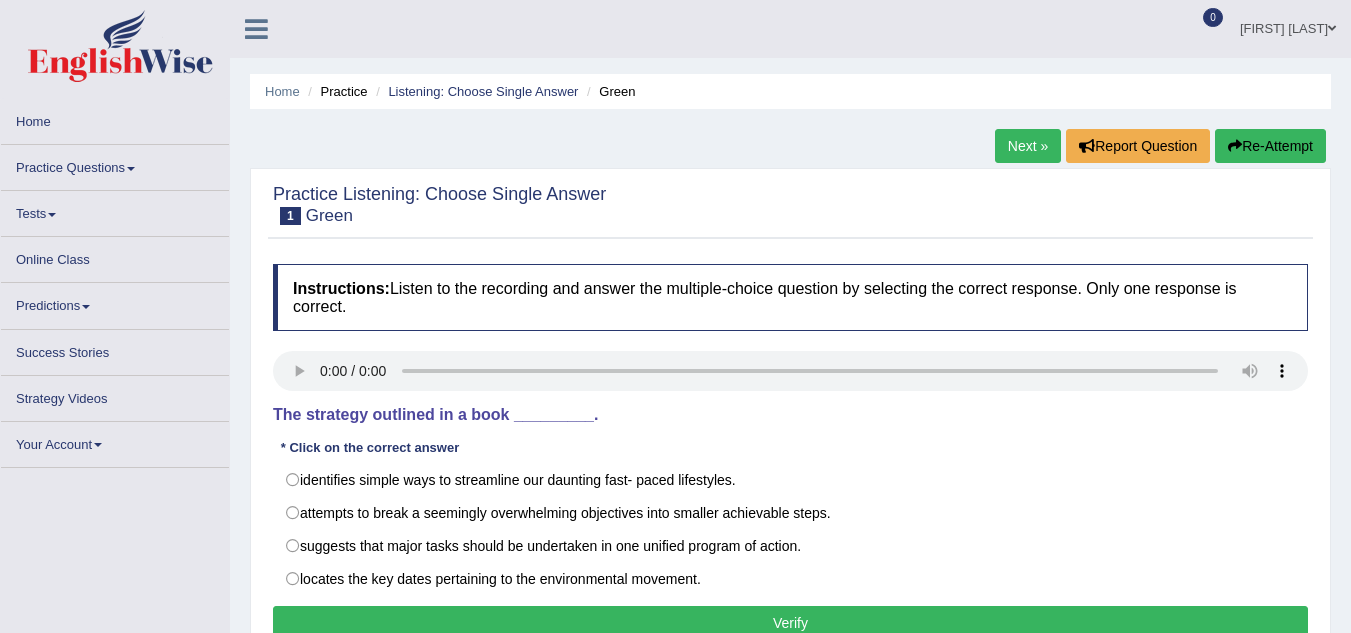 scroll, scrollTop: 0, scrollLeft: 0, axis: both 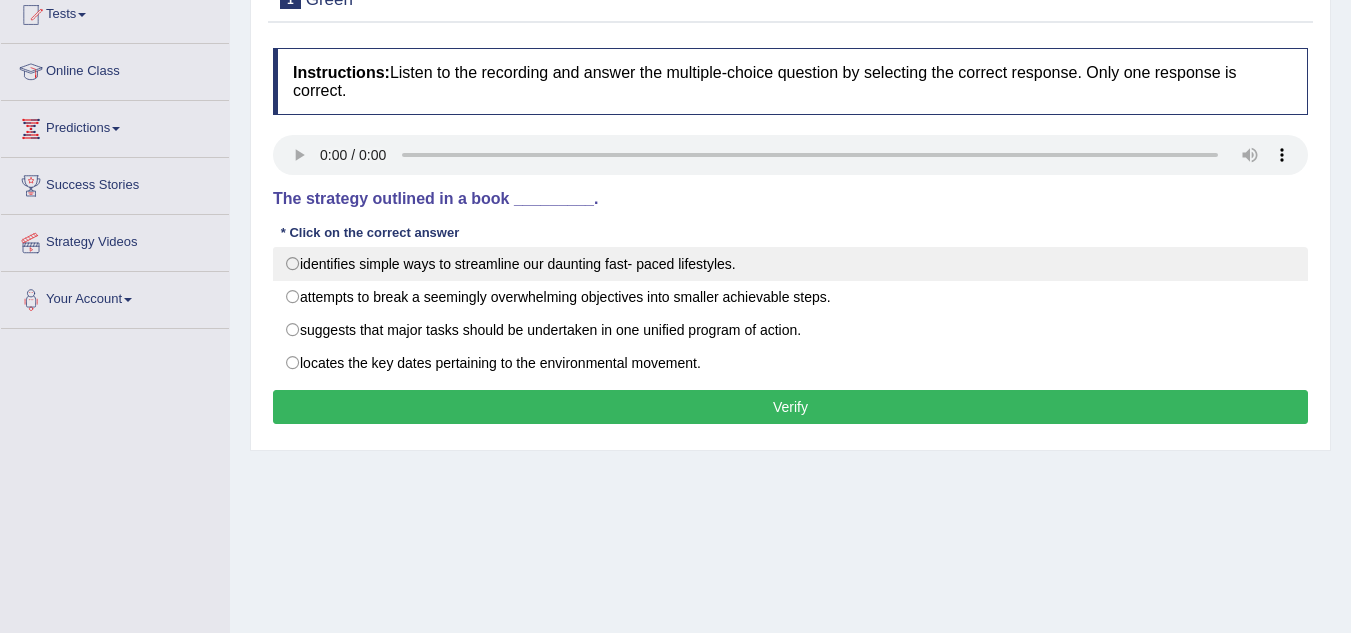 click on "identifies simple ways to streamline our daunting fast- paced lifestyles." at bounding box center (790, 264) 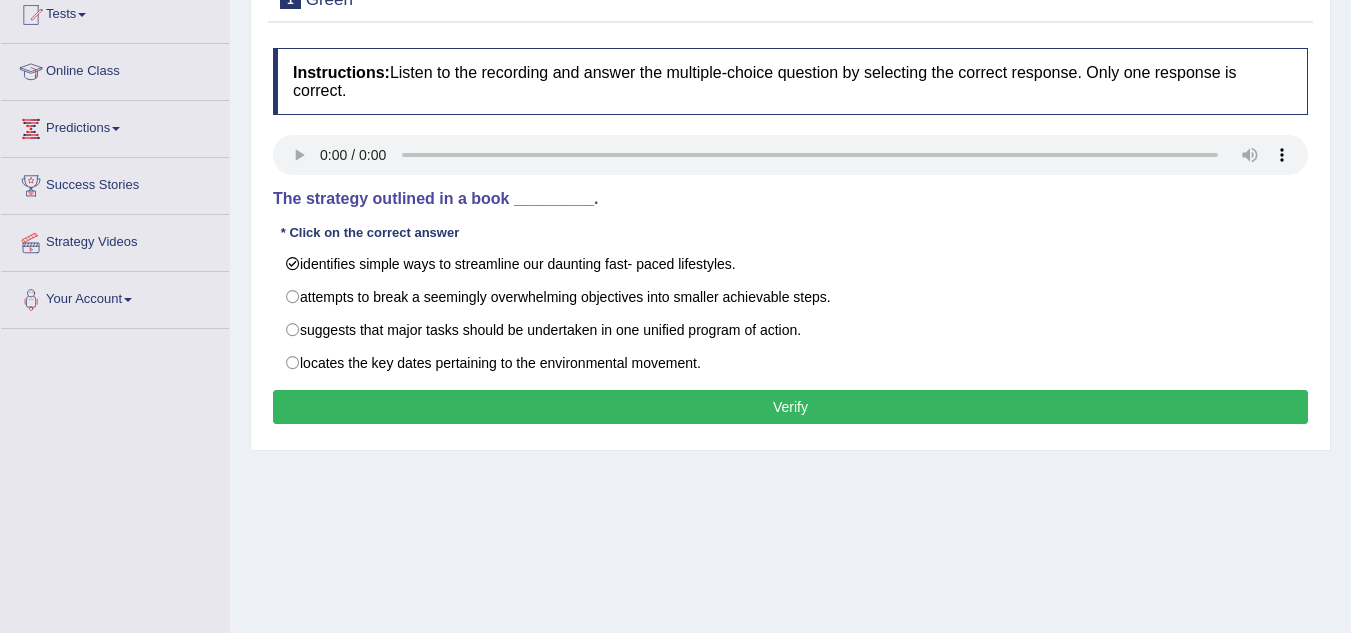 click on "Verify" at bounding box center (790, 407) 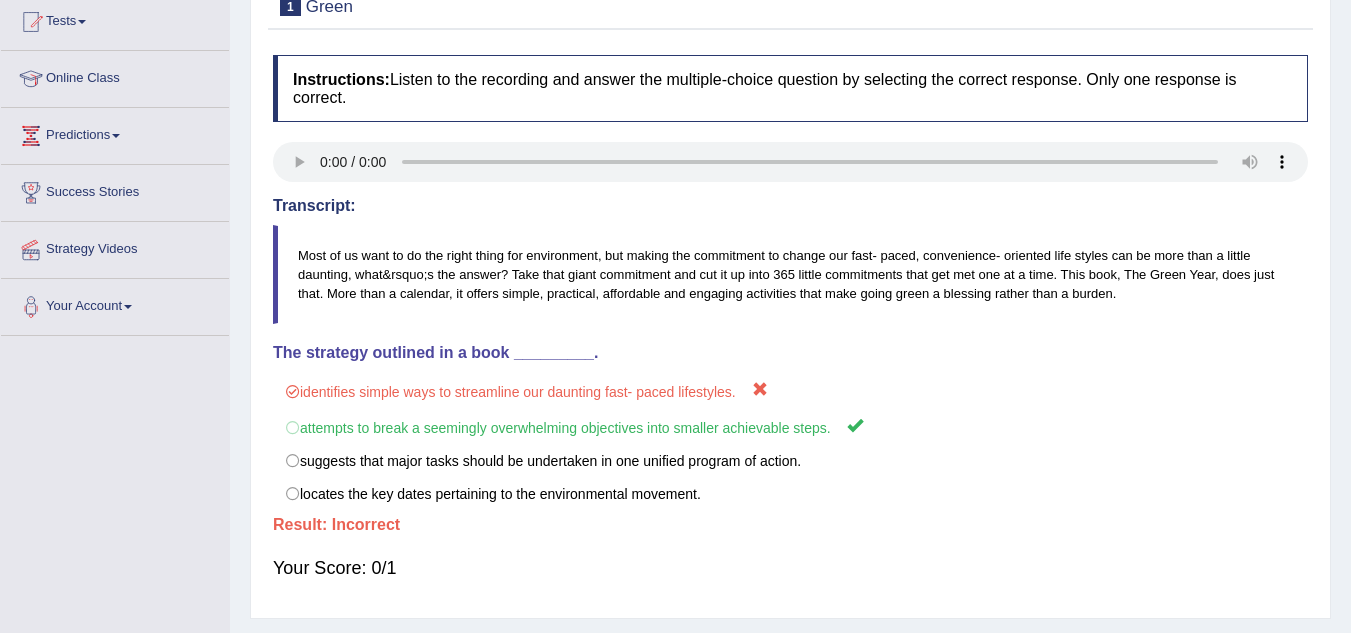 scroll, scrollTop: 0, scrollLeft: 0, axis: both 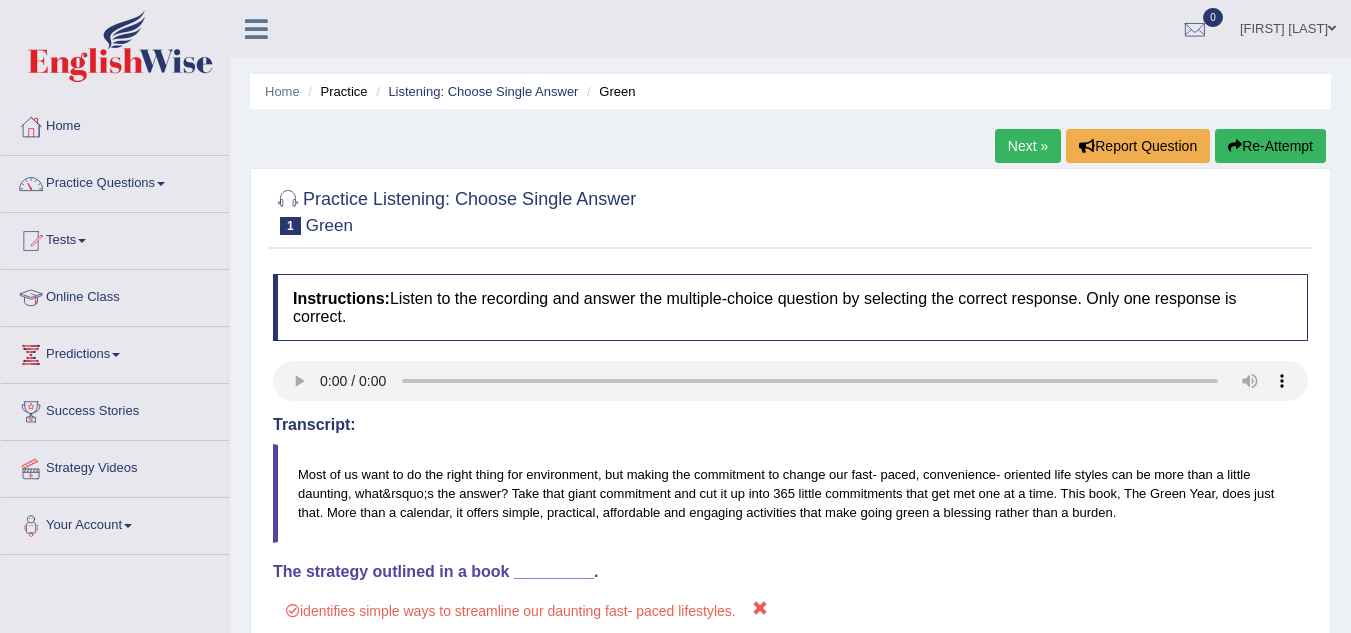 click on "Next »" at bounding box center (1028, 146) 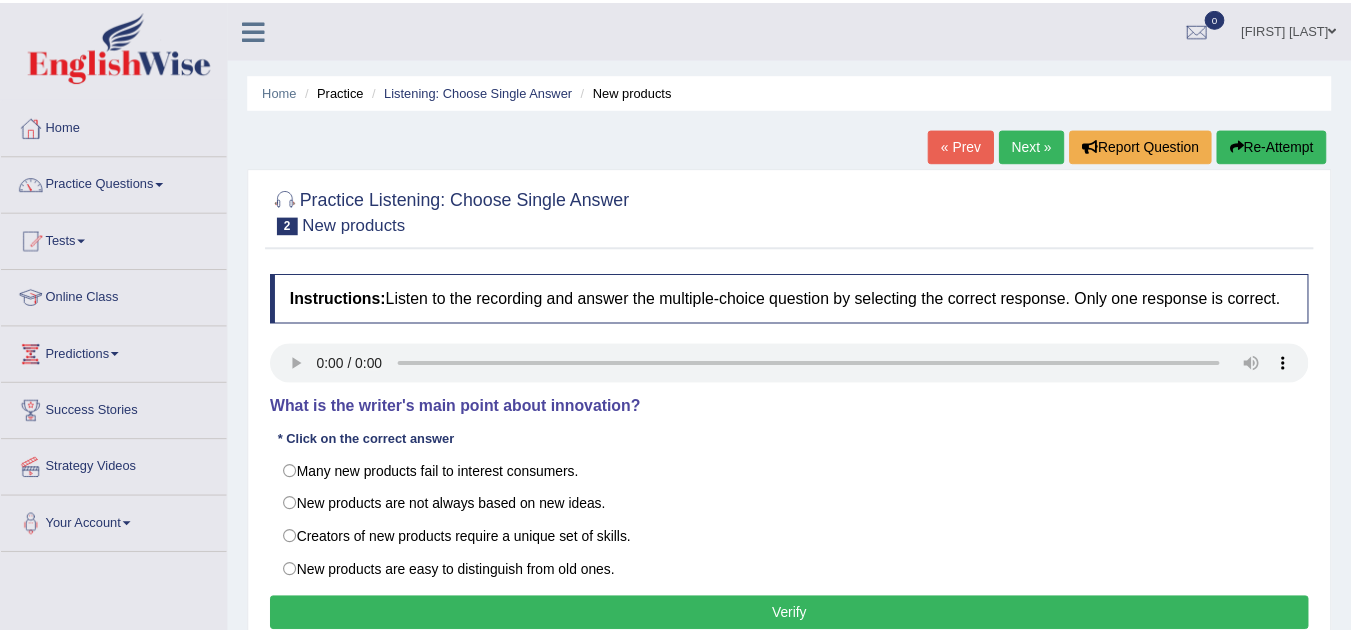 scroll, scrollTop: 0, scrollLeft: 0, axis: both 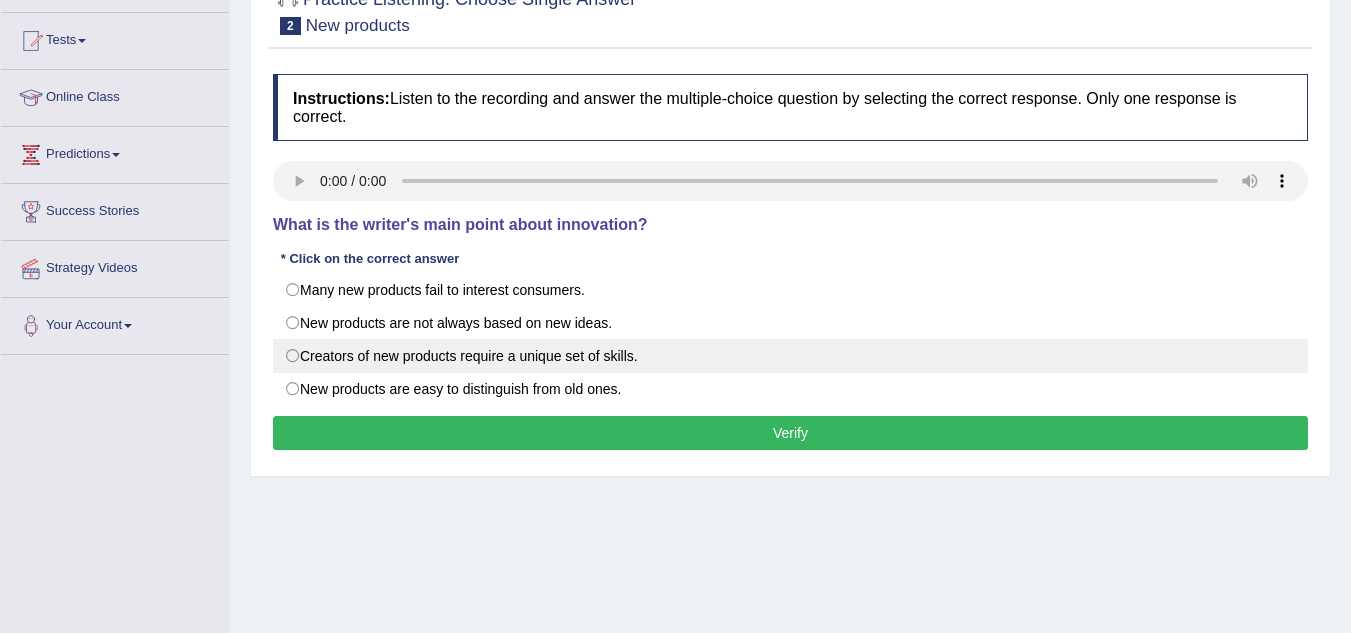 click on "Creators of new products require a unique set of skills." at bounding box center [790, 356] 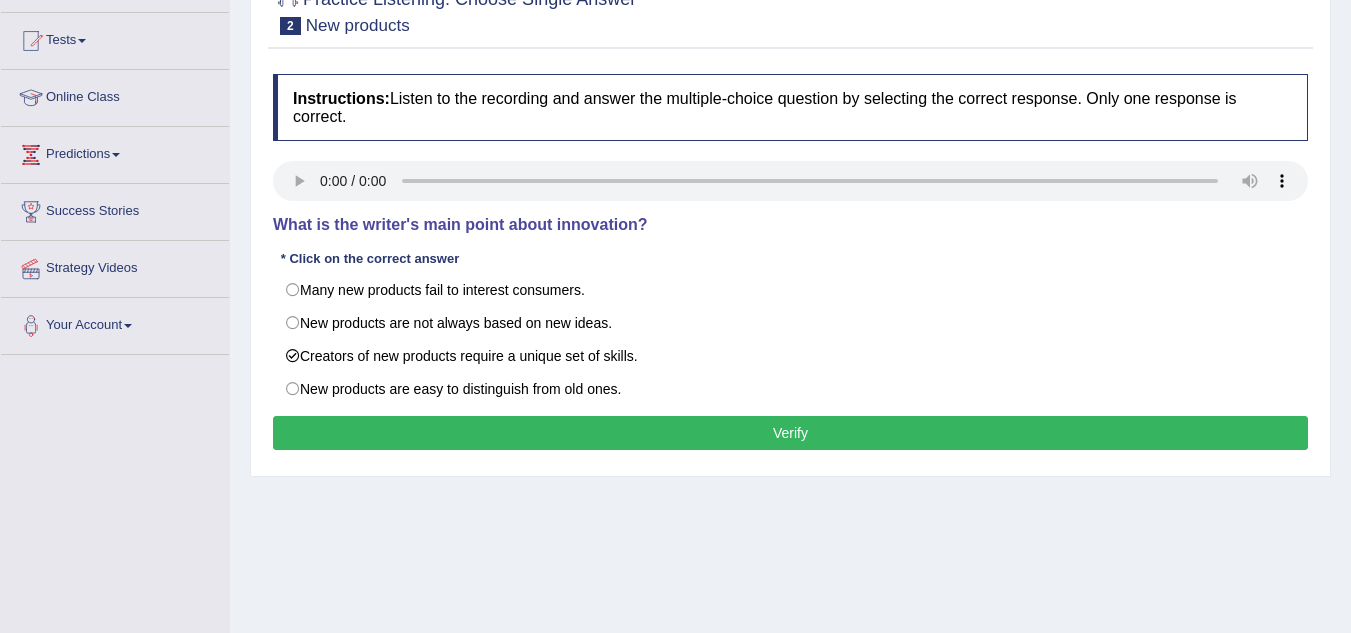 click on "Verify" at bounding box center (790, 433) 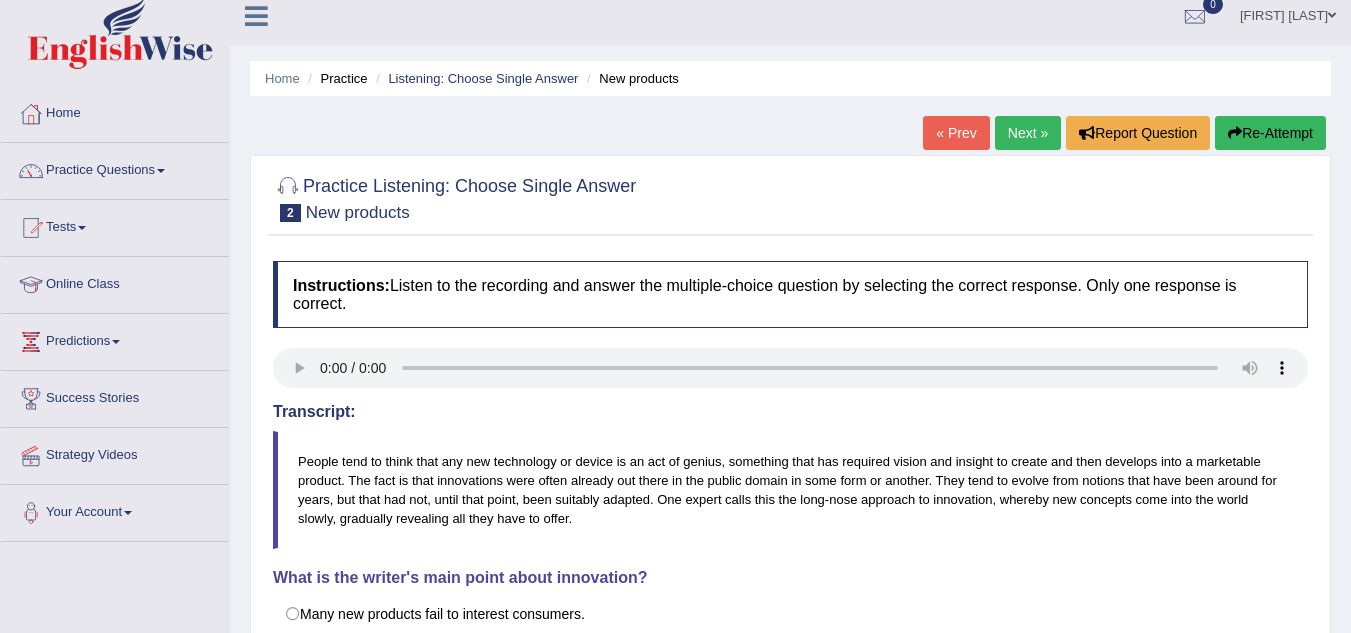 scroll, scrollTop: 0, scrollLeft: 0, axis: both 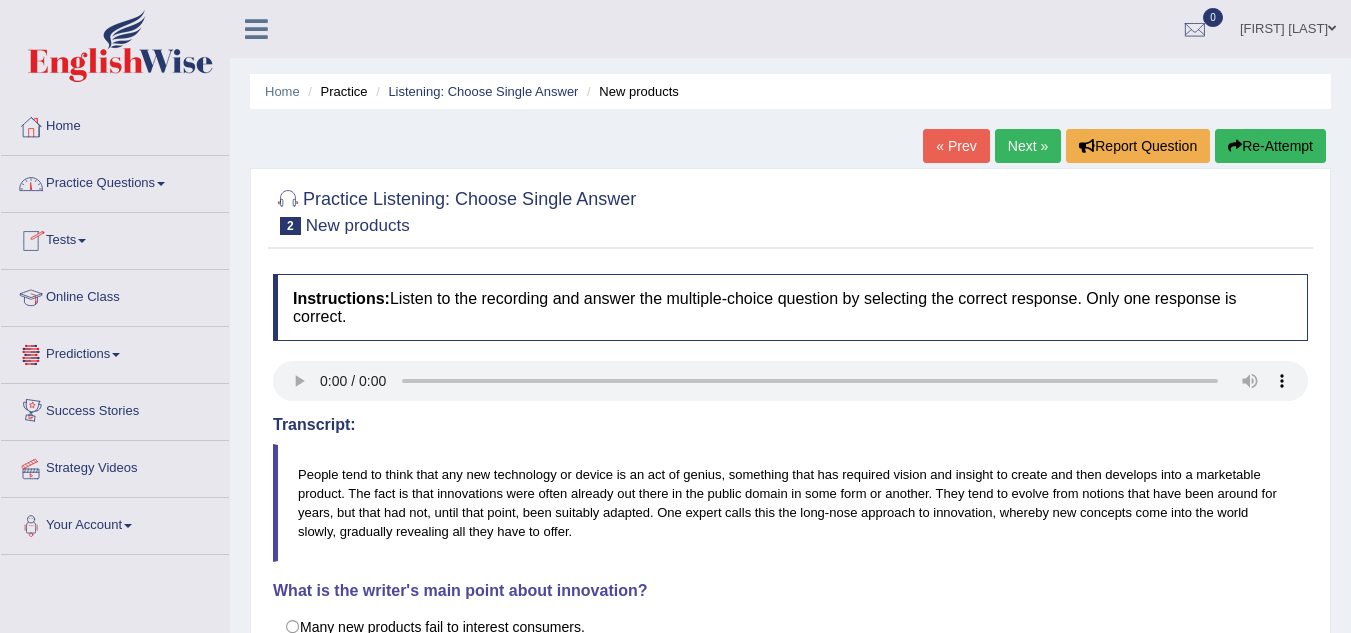 click on "Practice Questions" at bounding box center (115, 181) 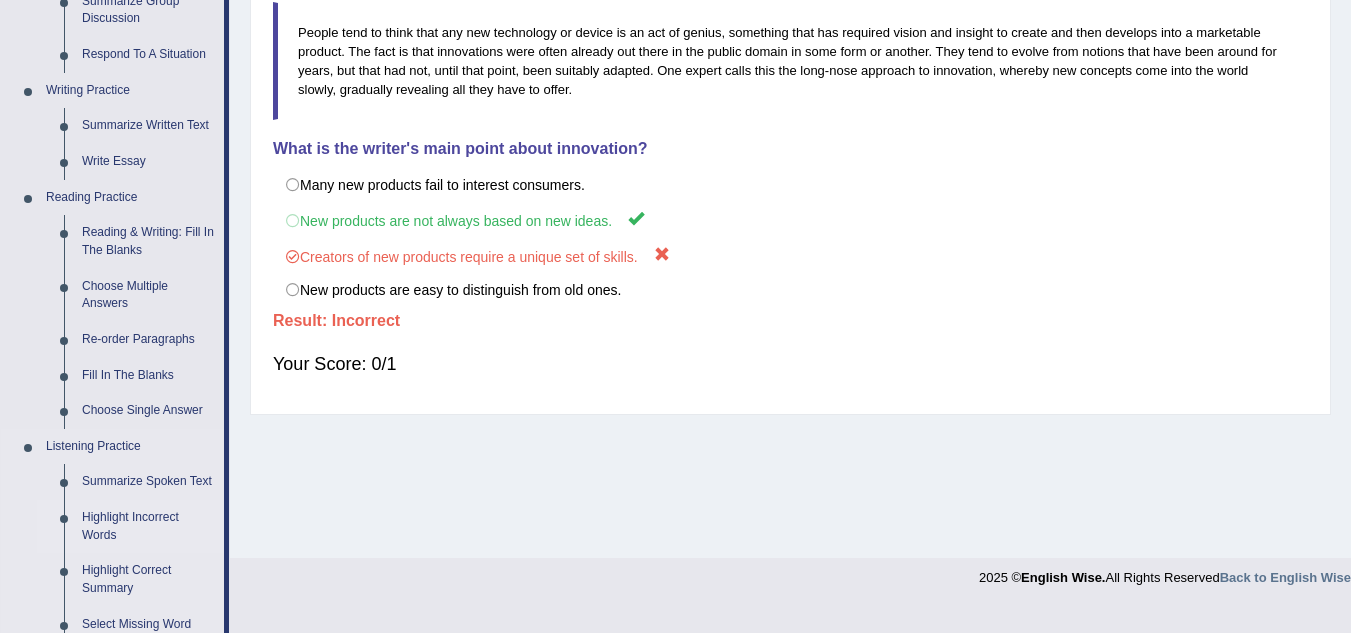 scroll, scrollTop: 500, scrollLeft: 0, axis: vertical 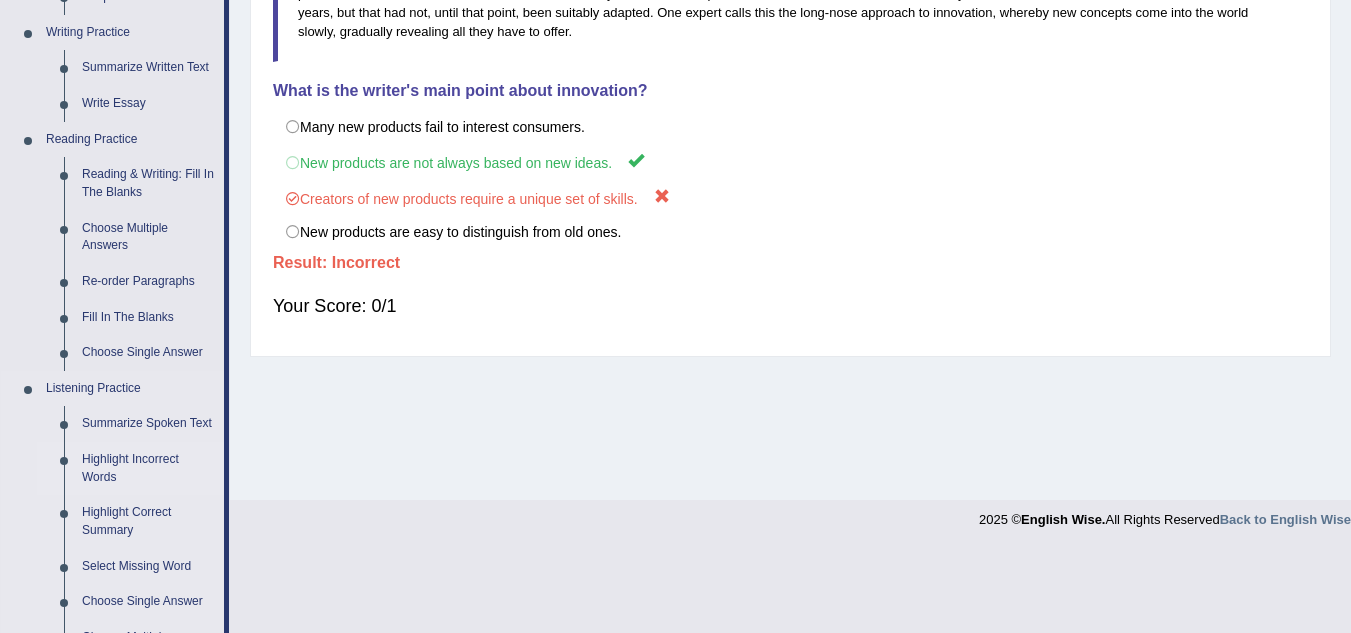 click on "Highlight Incorrect Words" at bounding box center [148, 468] 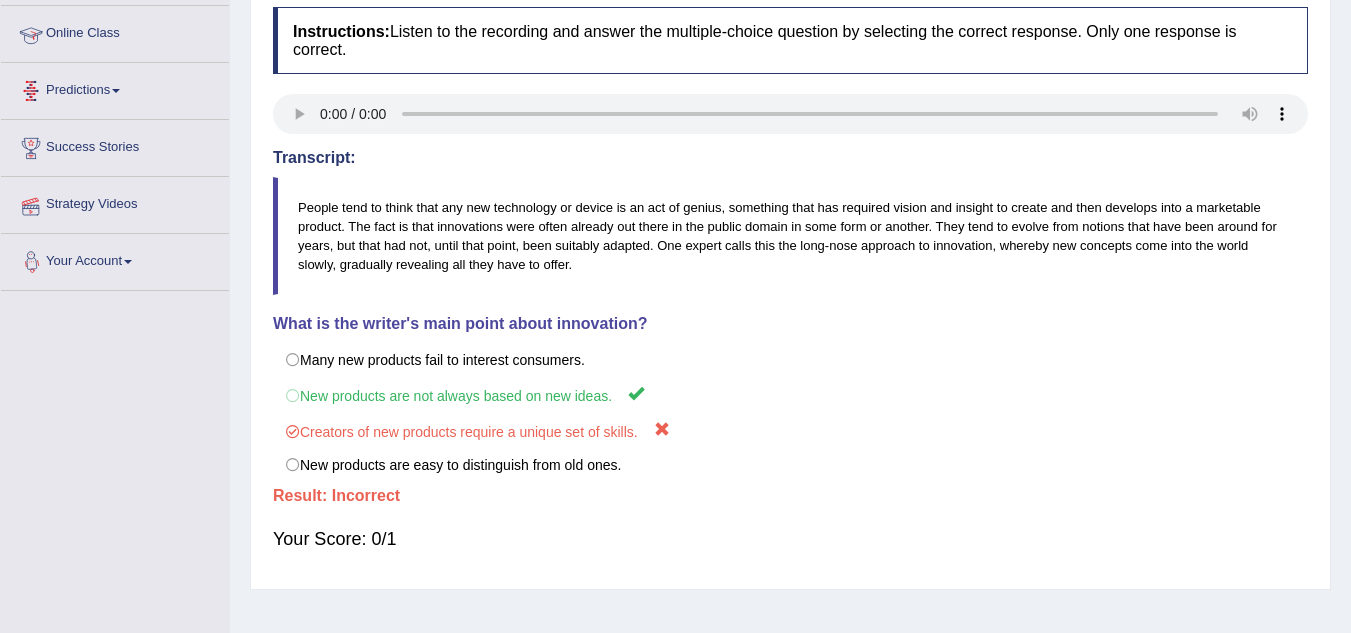 scroll, scrollTop: 279, scrollLeft: 0, axis: vertical 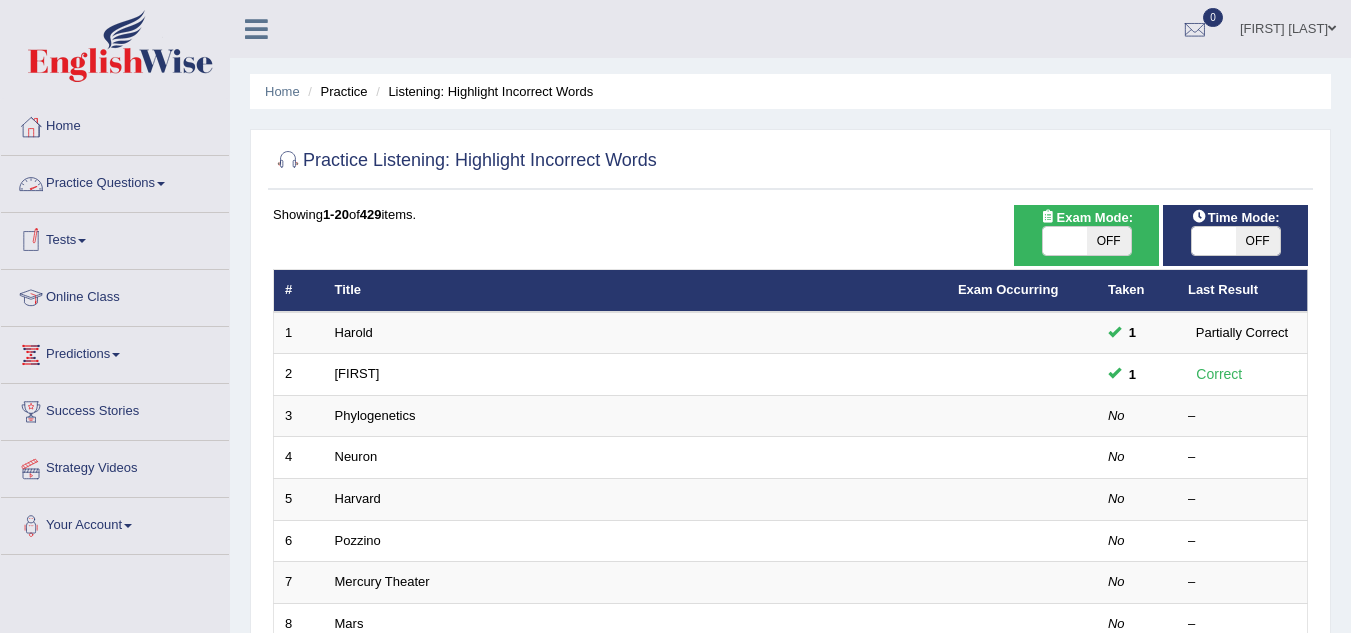 click on "Practice Questions" at bounding box center [115, 181] 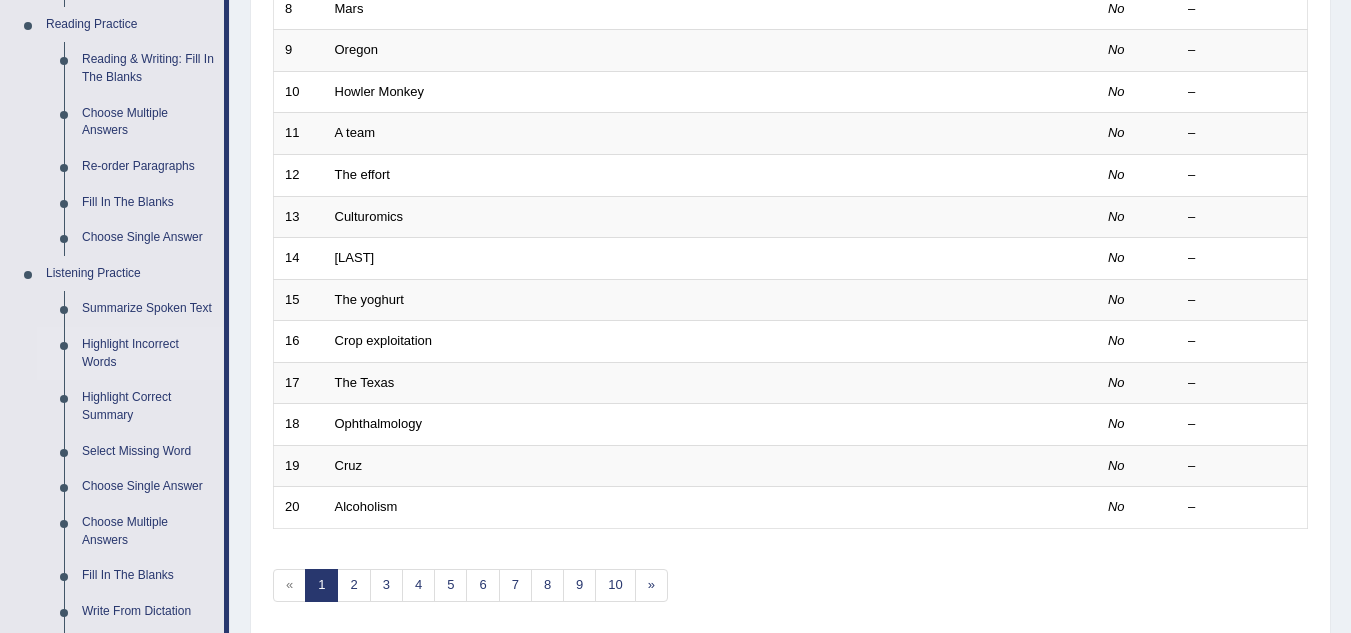 scroll, scrollTop: 900, scrollLeft: 0, axis: vertical 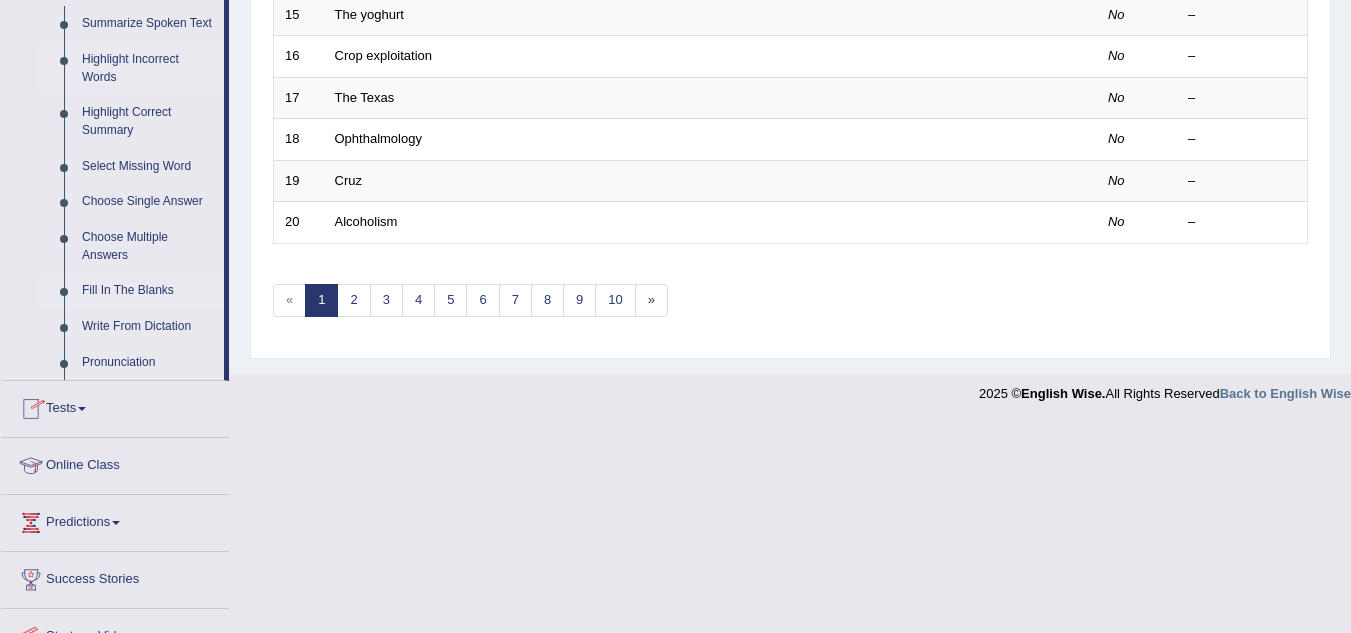 click on "Fill In The Blanks" at bounding box center [148, 291] 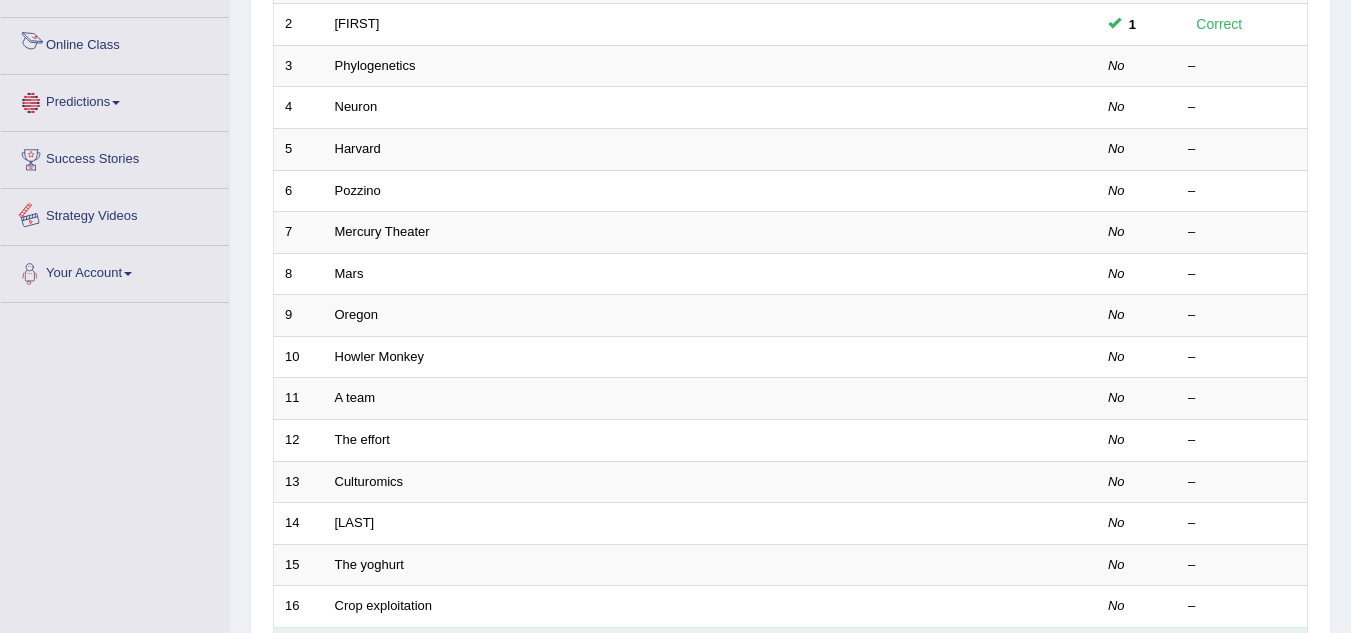 scroll, scrollTop: 991, scrollLeft: 0, axis: vertical 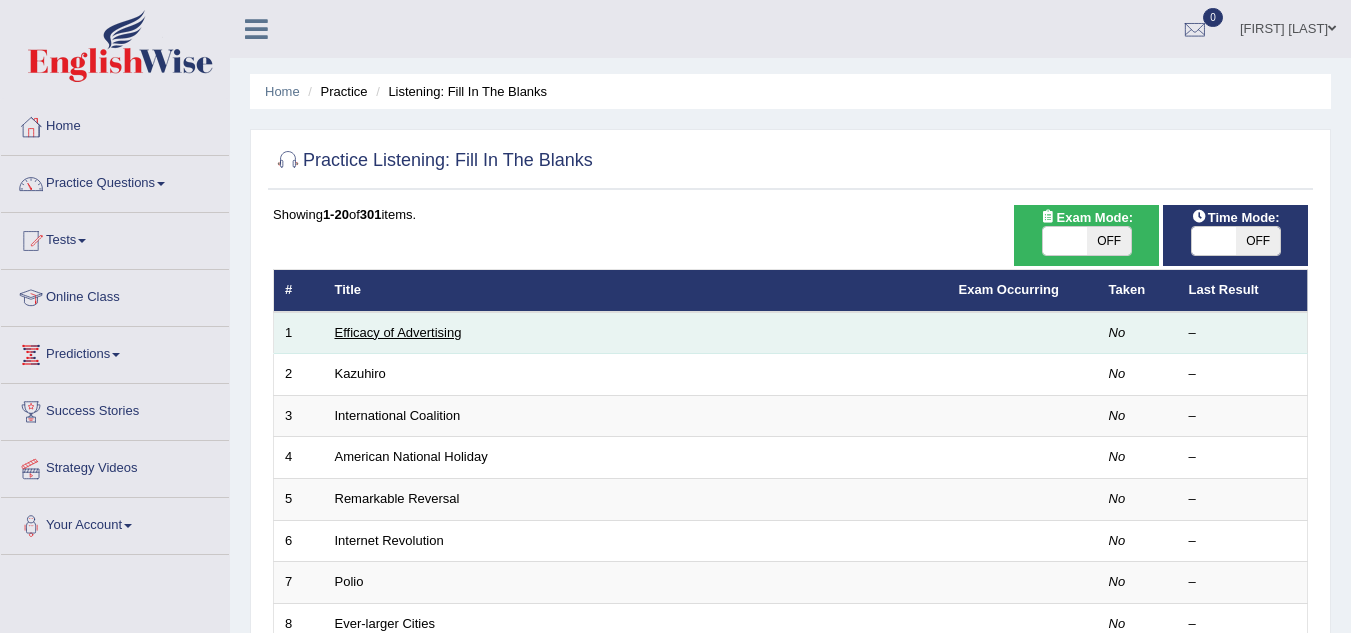 click on "Efficacy of Advertising" at bounding box center [398, 332] 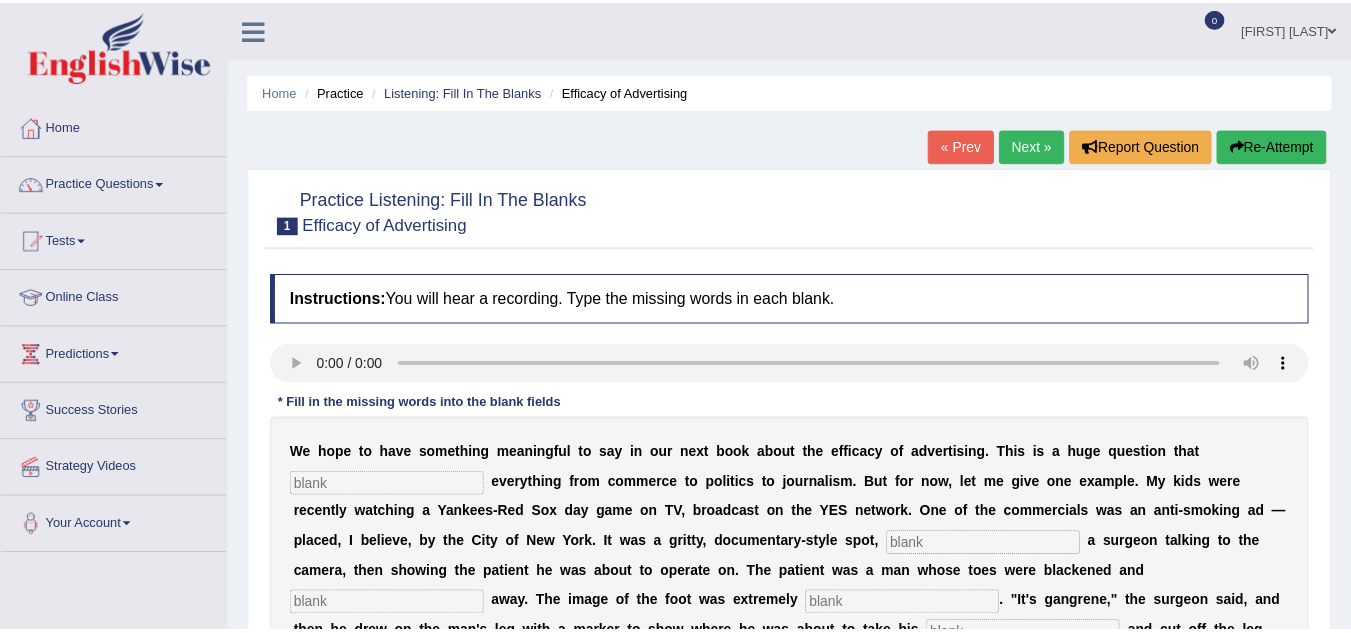 scroll, scrollTop: 0, scrollLeft: 0, axis: both 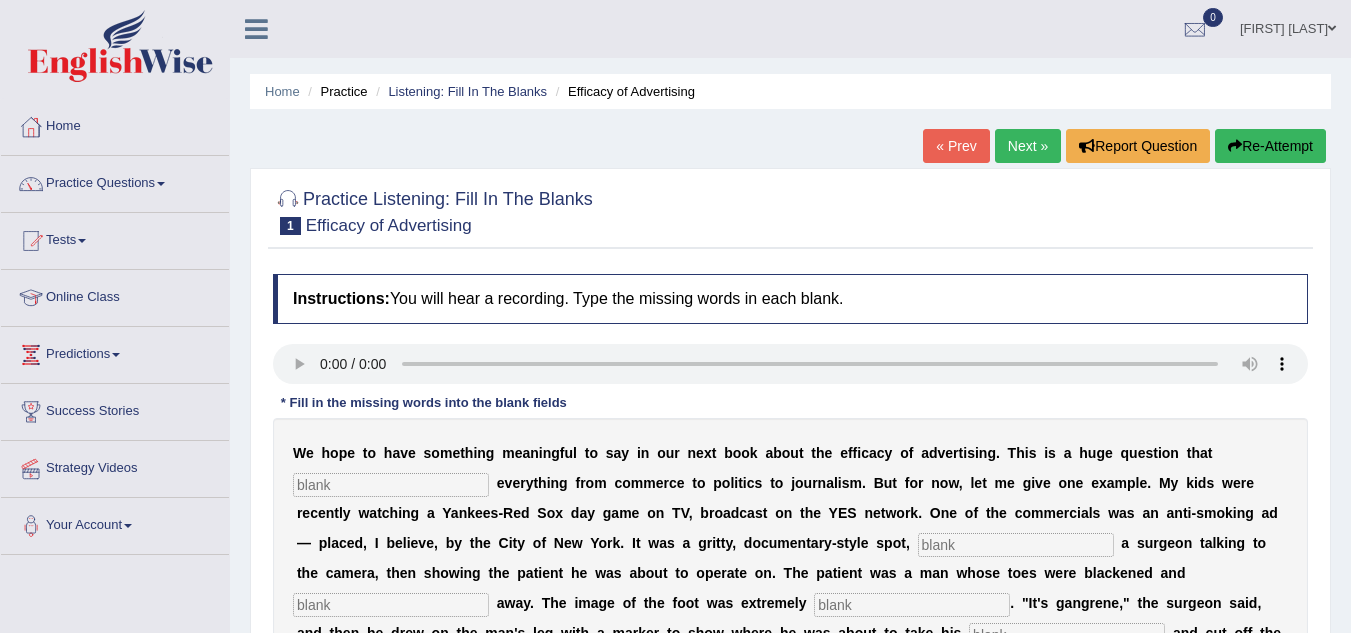 click on "Next »" at bounding box center (1028, 146) 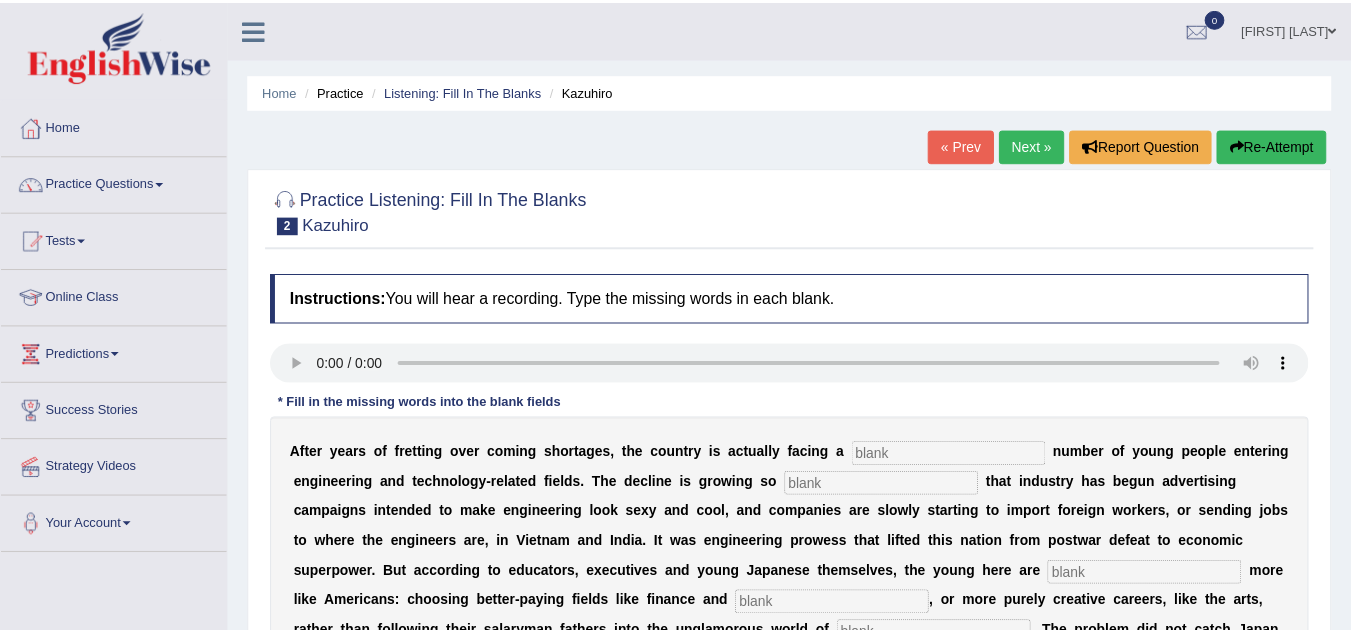 scroll, scrollTop: 0, scrollLeft: 0, axis: both 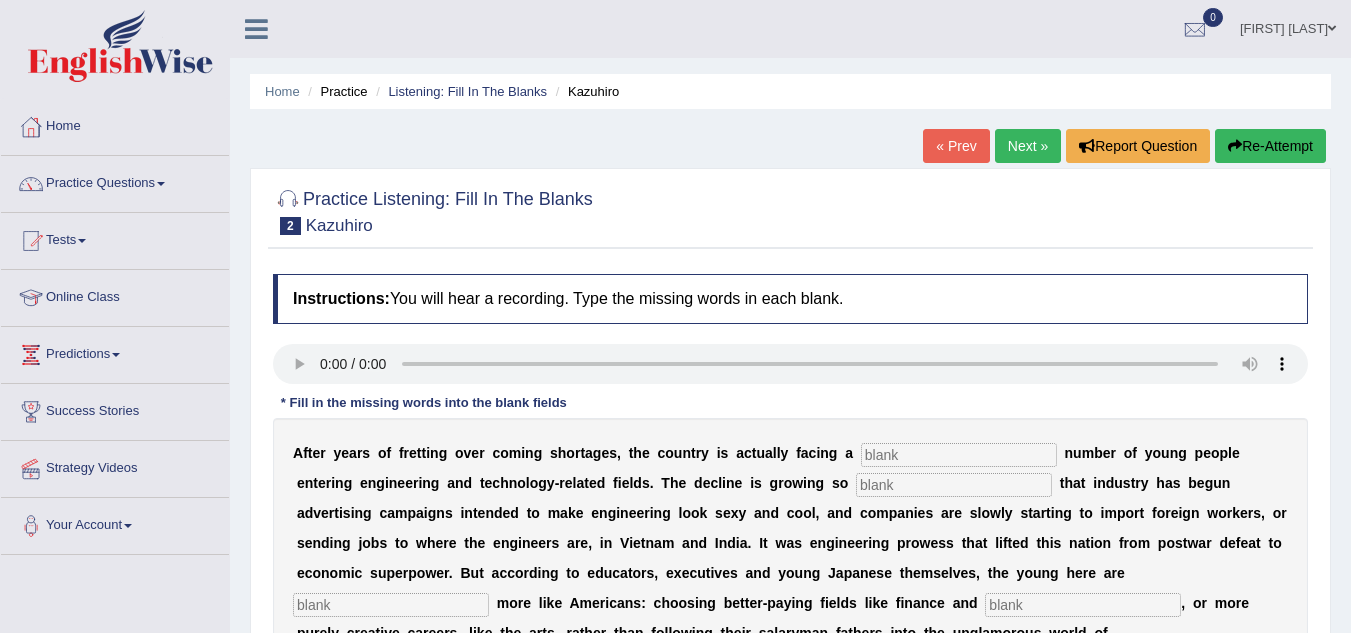 click on "Next »" at bounding box center (1028, 146) 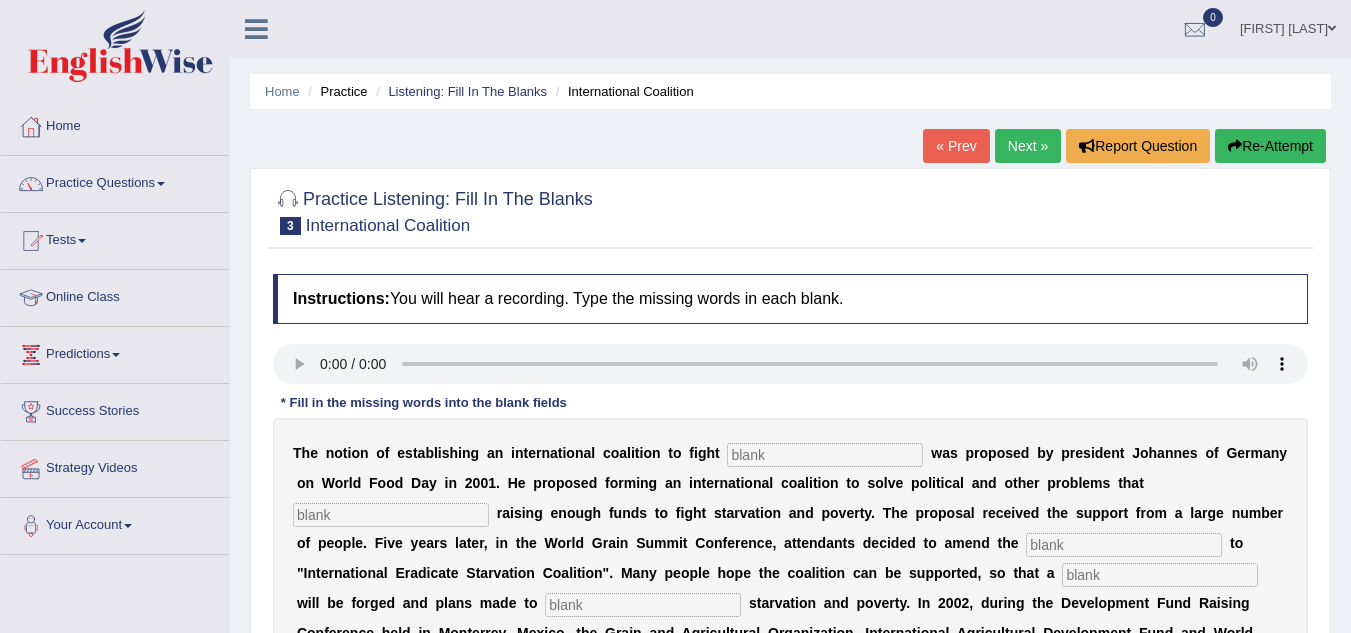 scroll, scrollTop: 0, scrollLeft: 0, axis: both 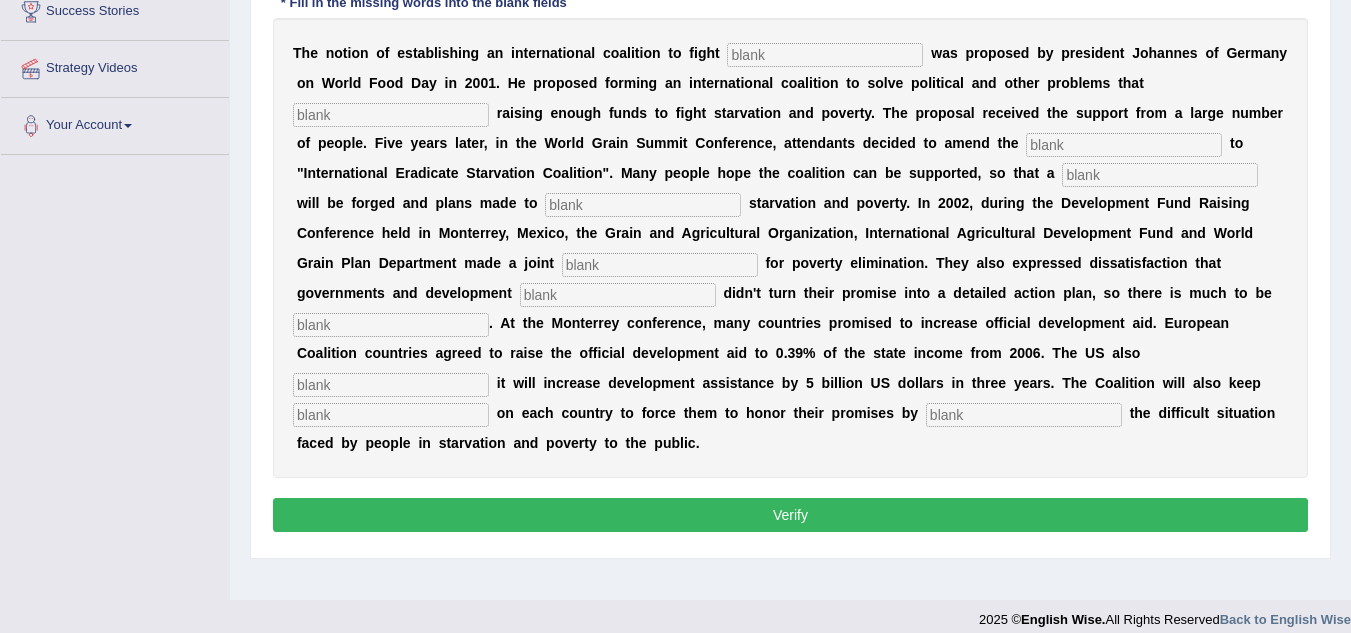 click at bounding box center (825, 55) 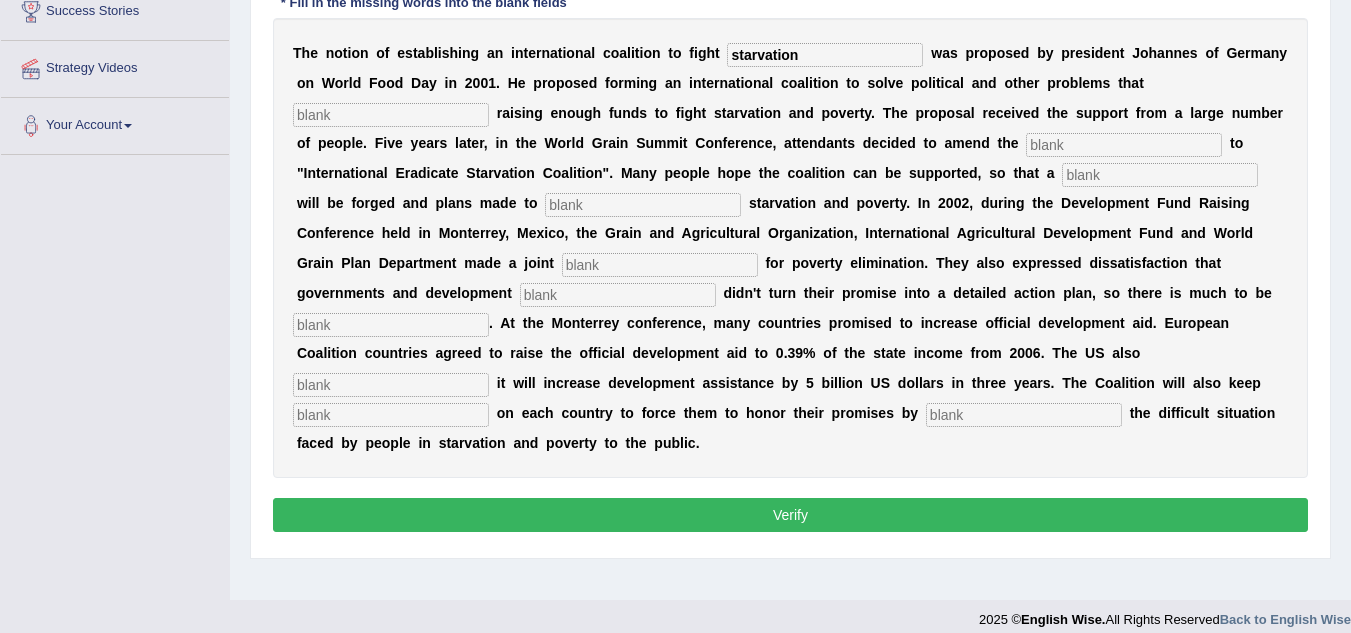 type on "starvation" 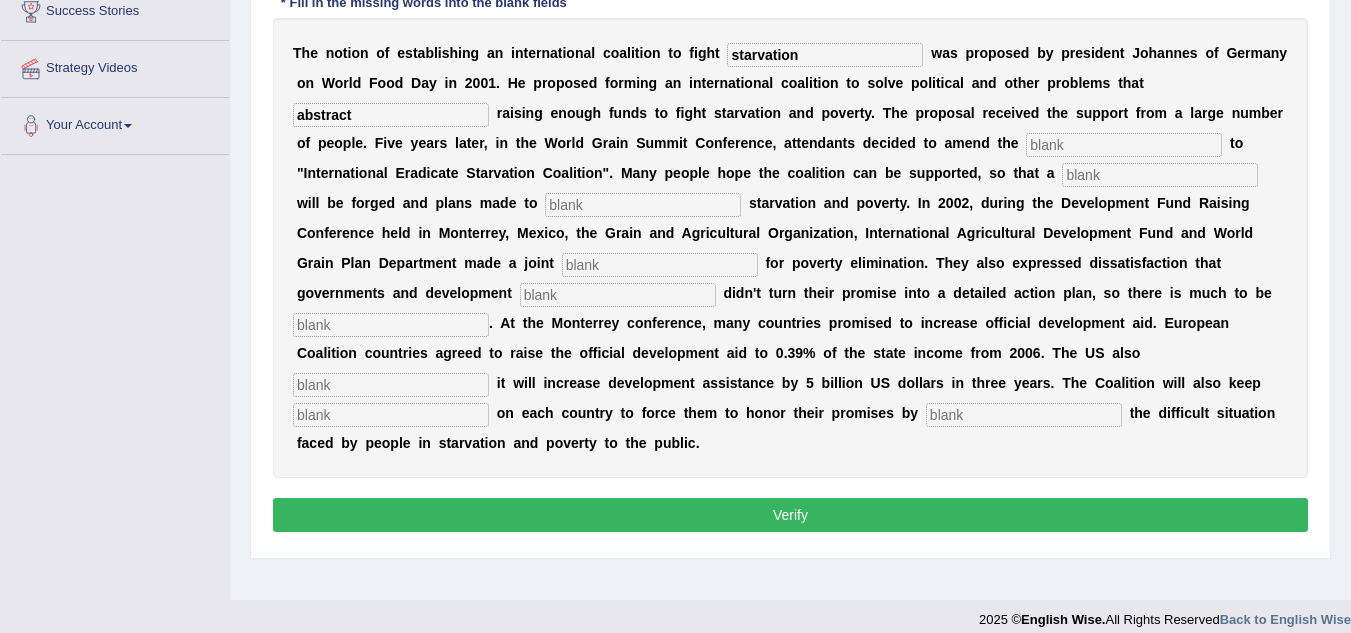 type on "abstract" 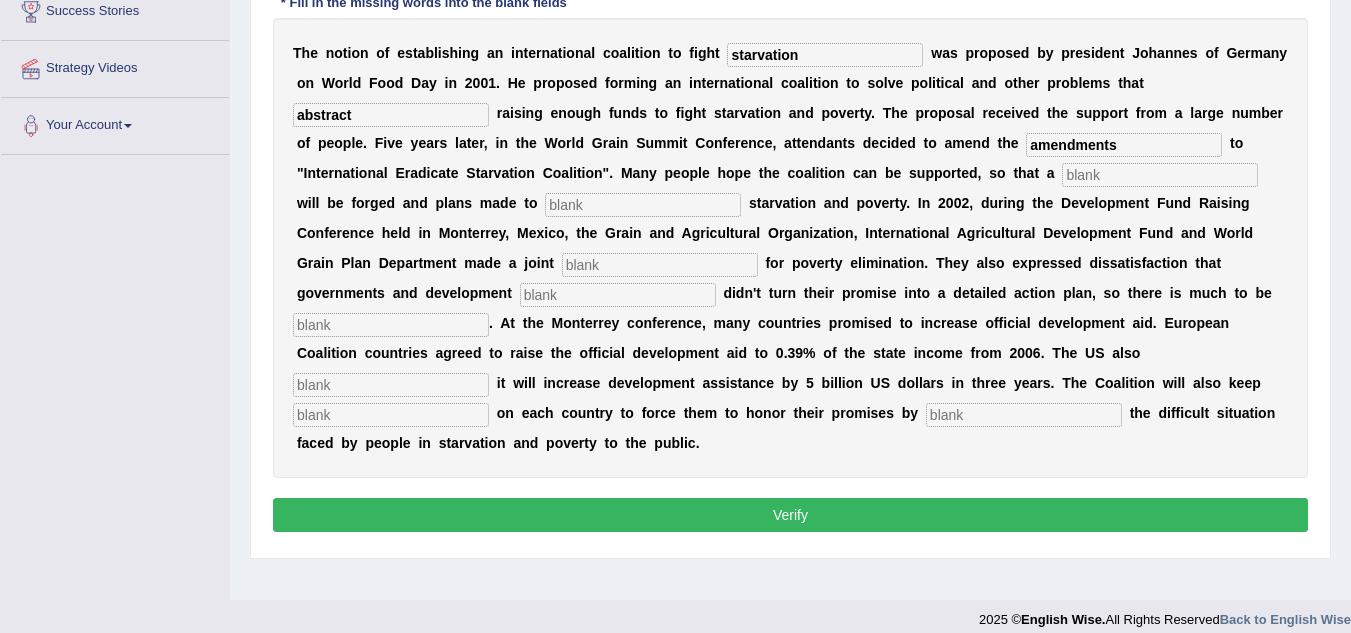 type on "amendments" 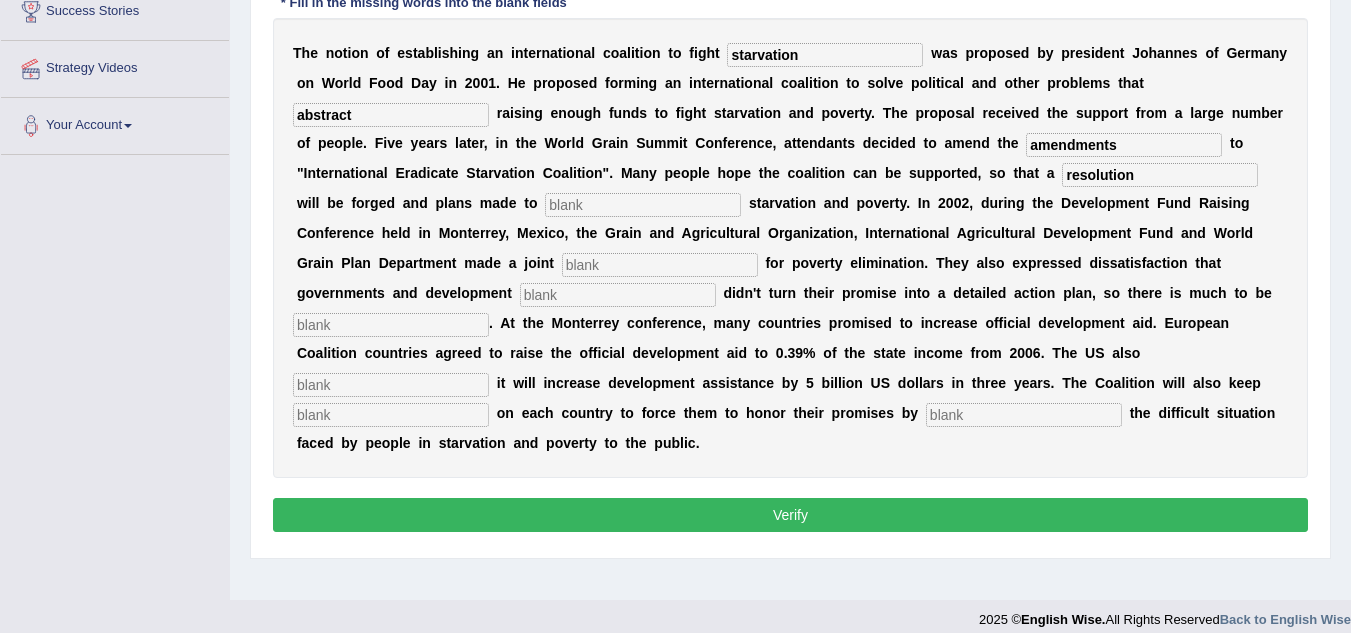 type on "resolution" 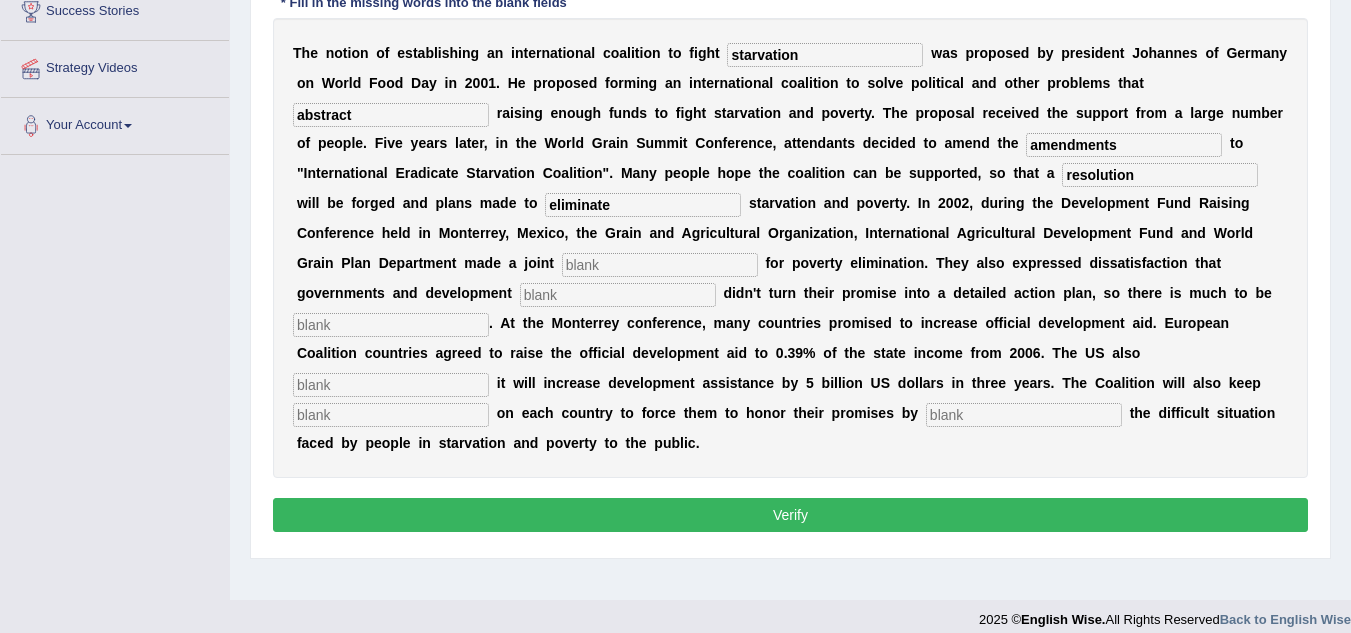 type on "eliminate" 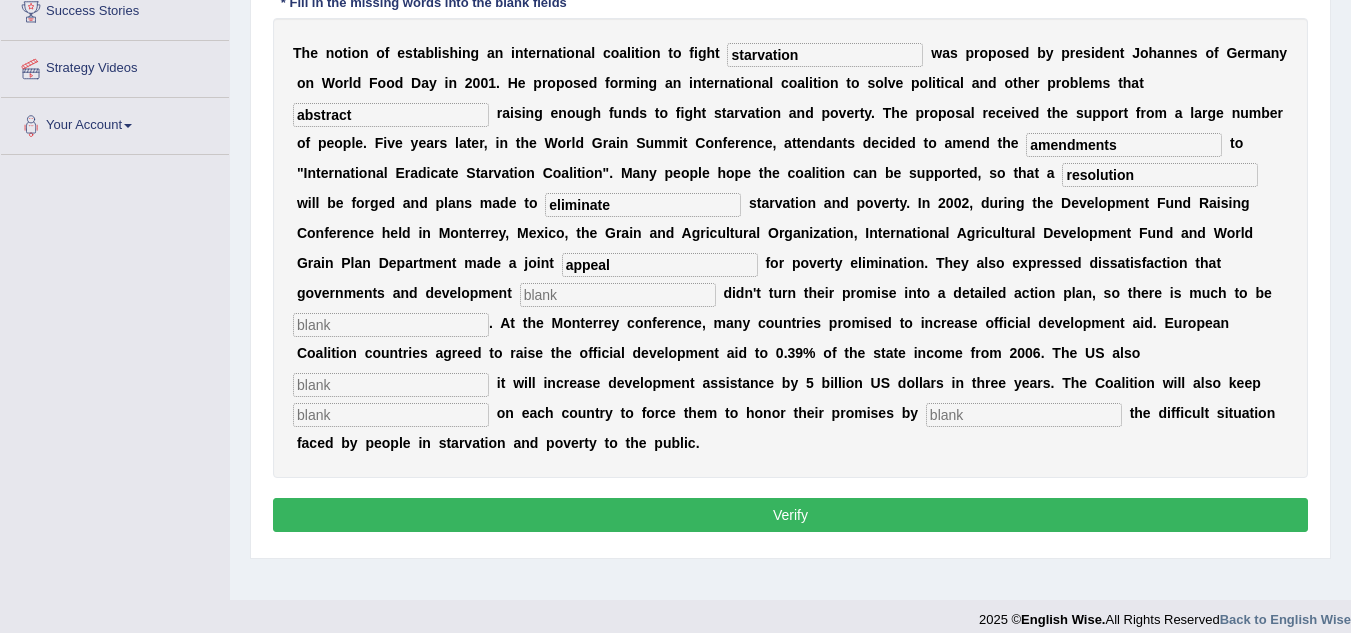 type on "appeal" 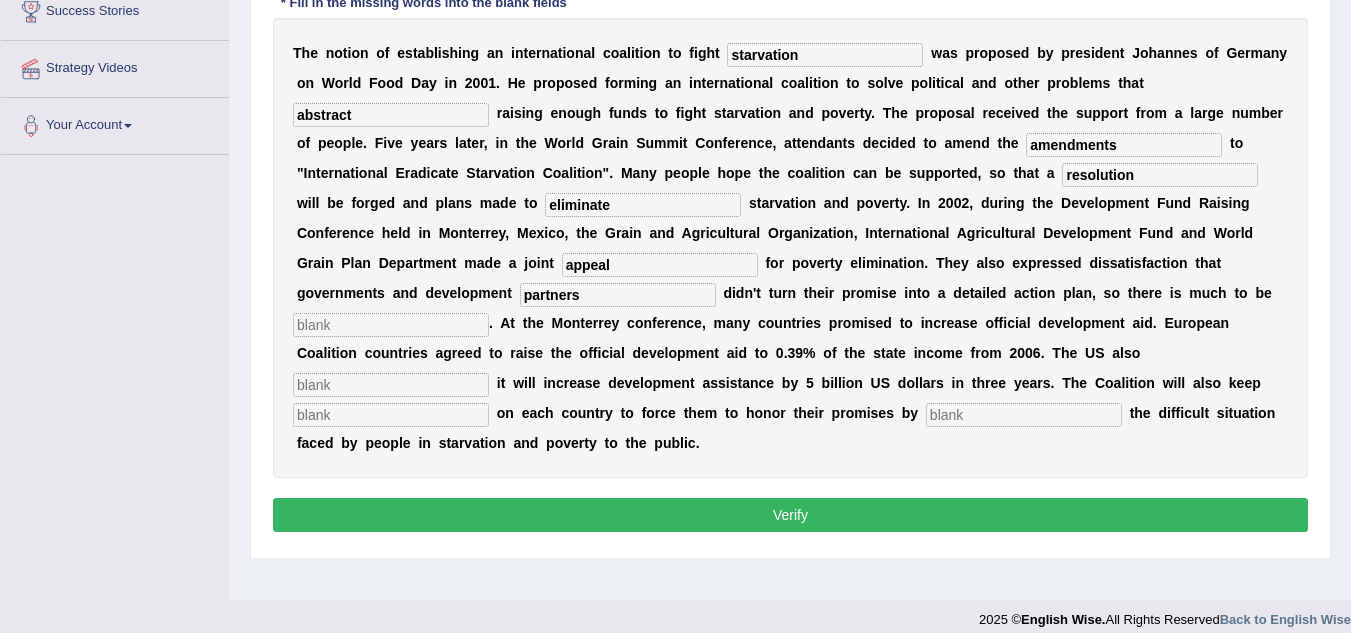 type on "partners" 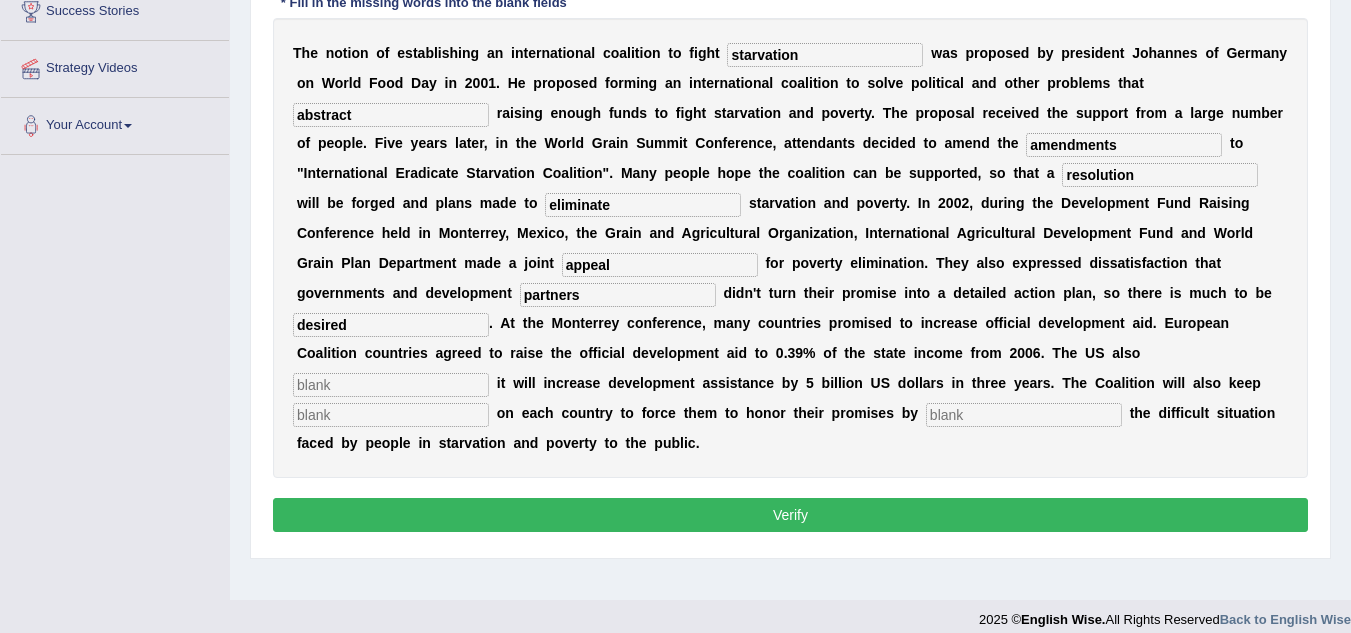 type on "desired" 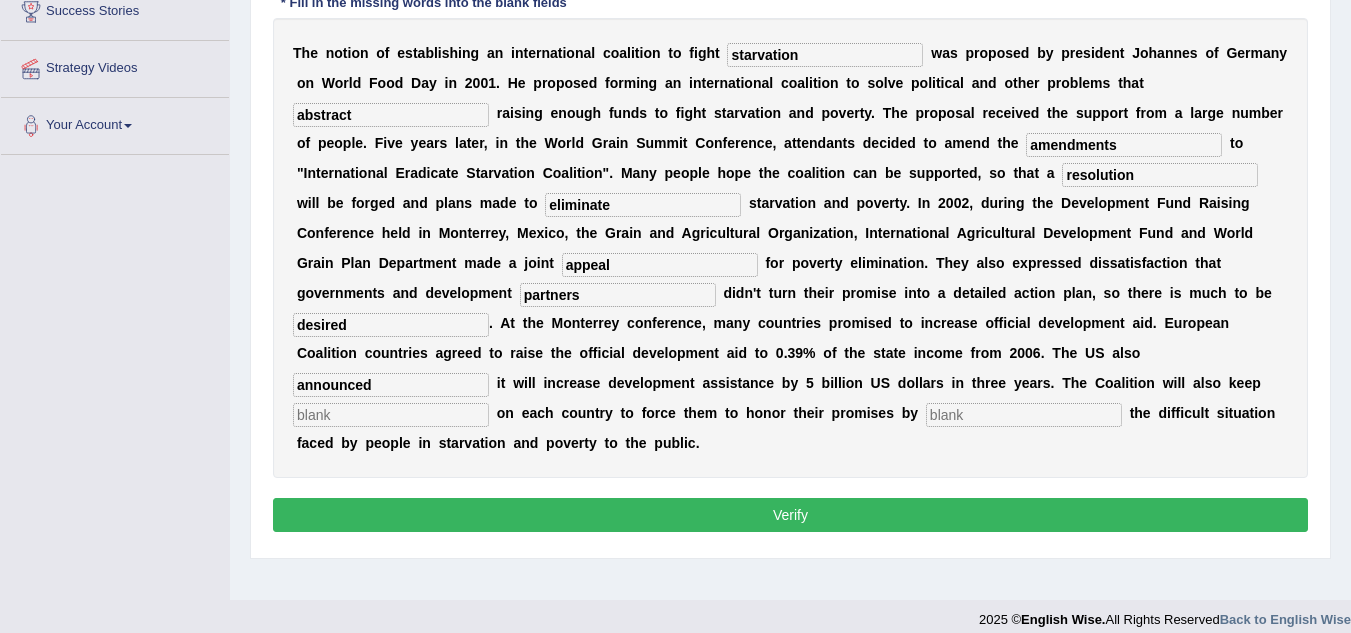 type on "announced" 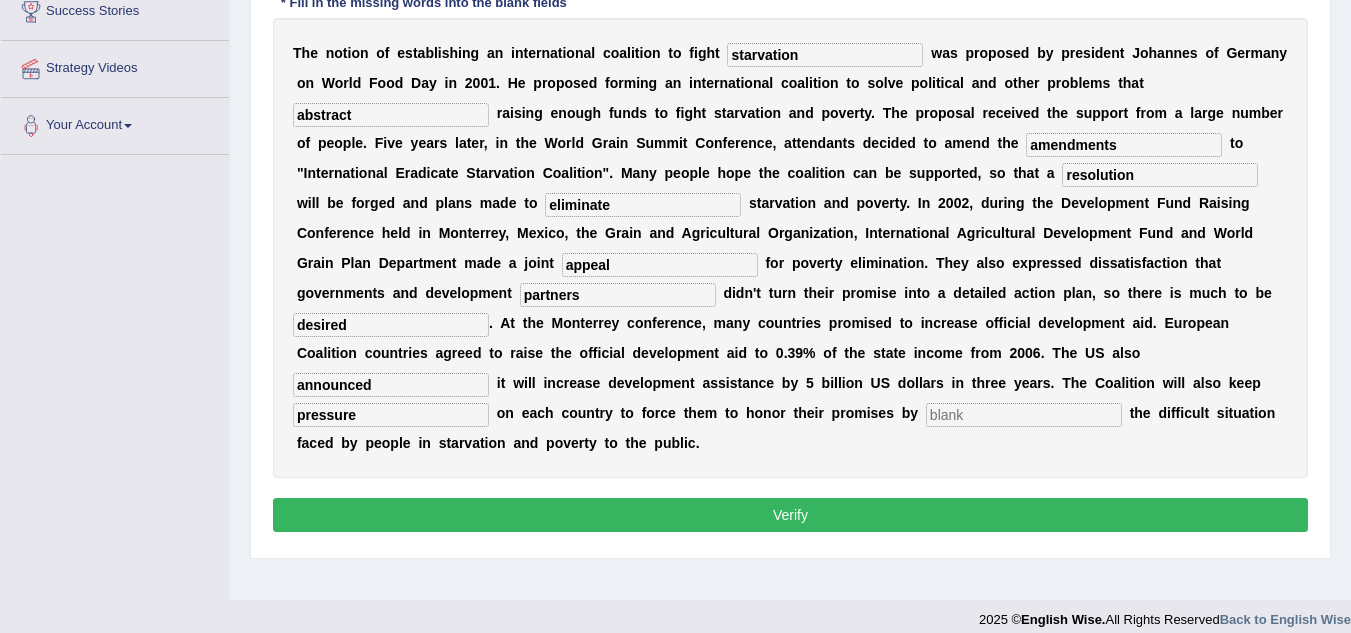 type on "pressure" 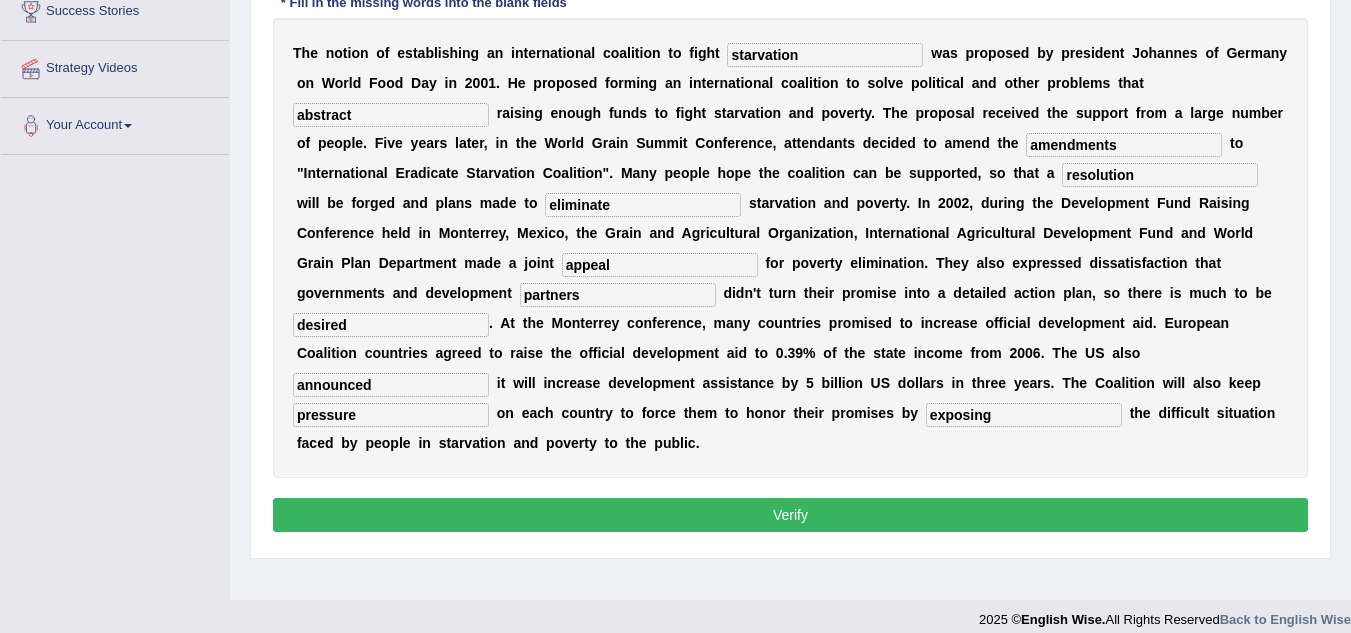 type on "exposing" 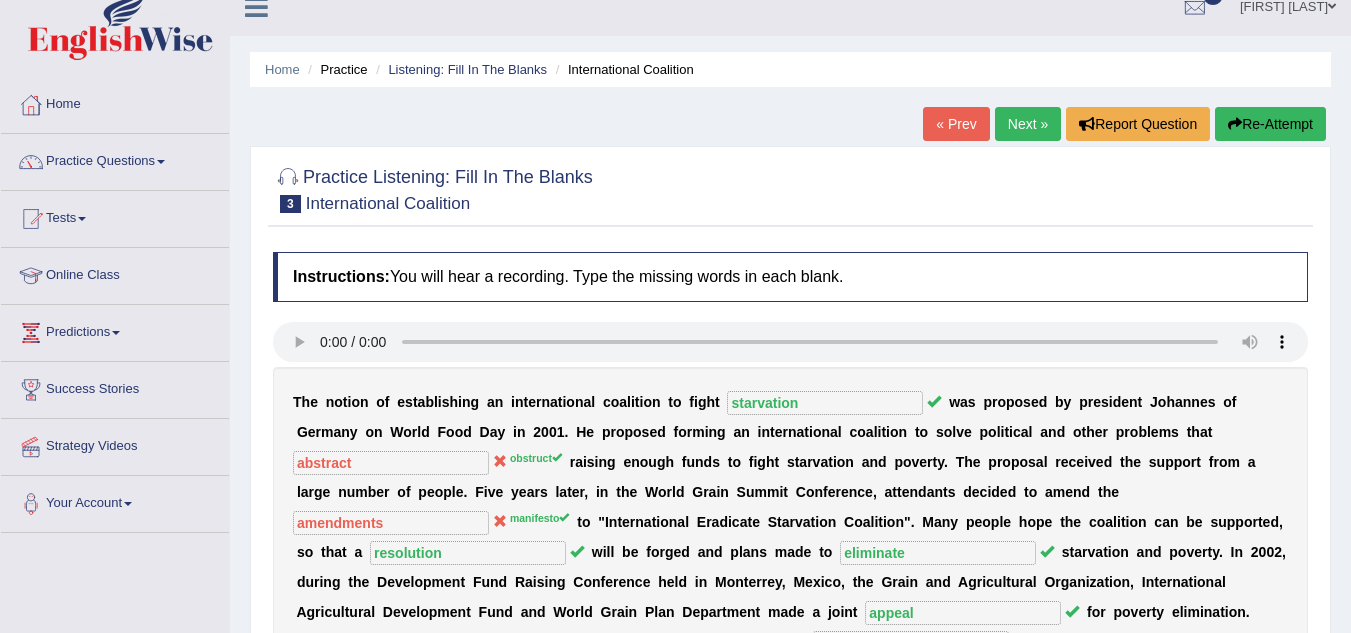 scroll, scrollTop: 17, scrollLeft: 0, axis: vertical 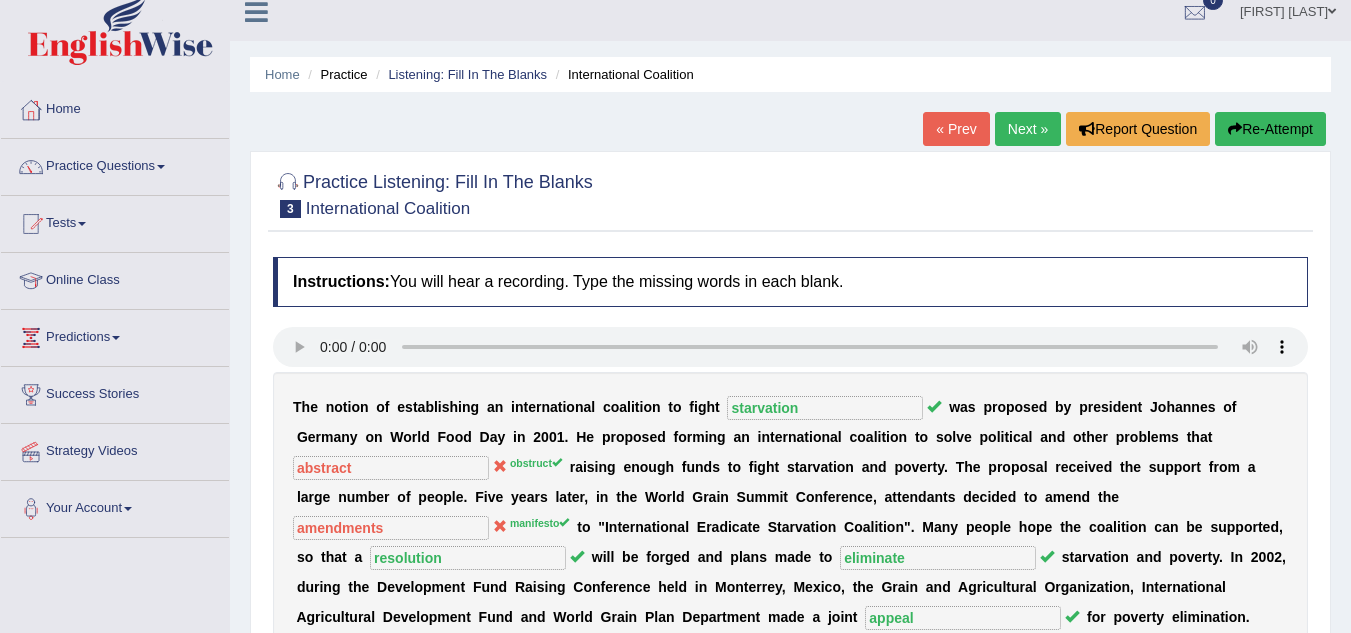 click on "Next »" at bounding box center (1028, 129) 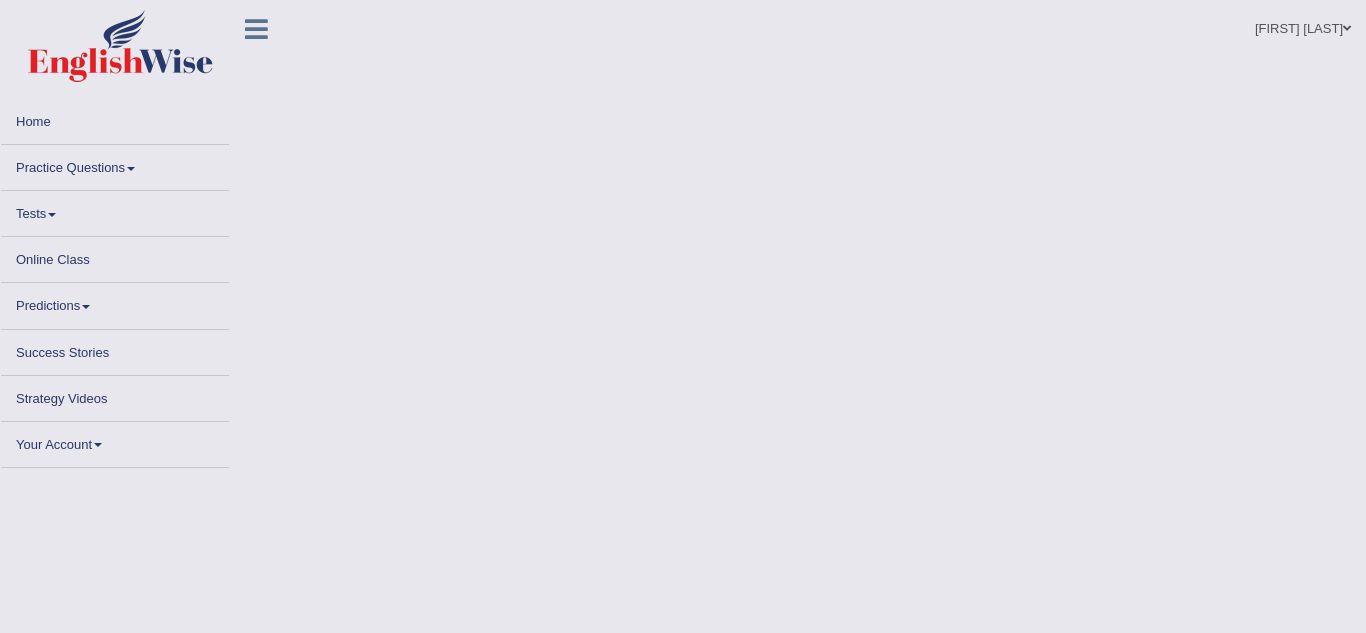 scroll, scrollTop: 0, scrollLeft: 0, axis: both 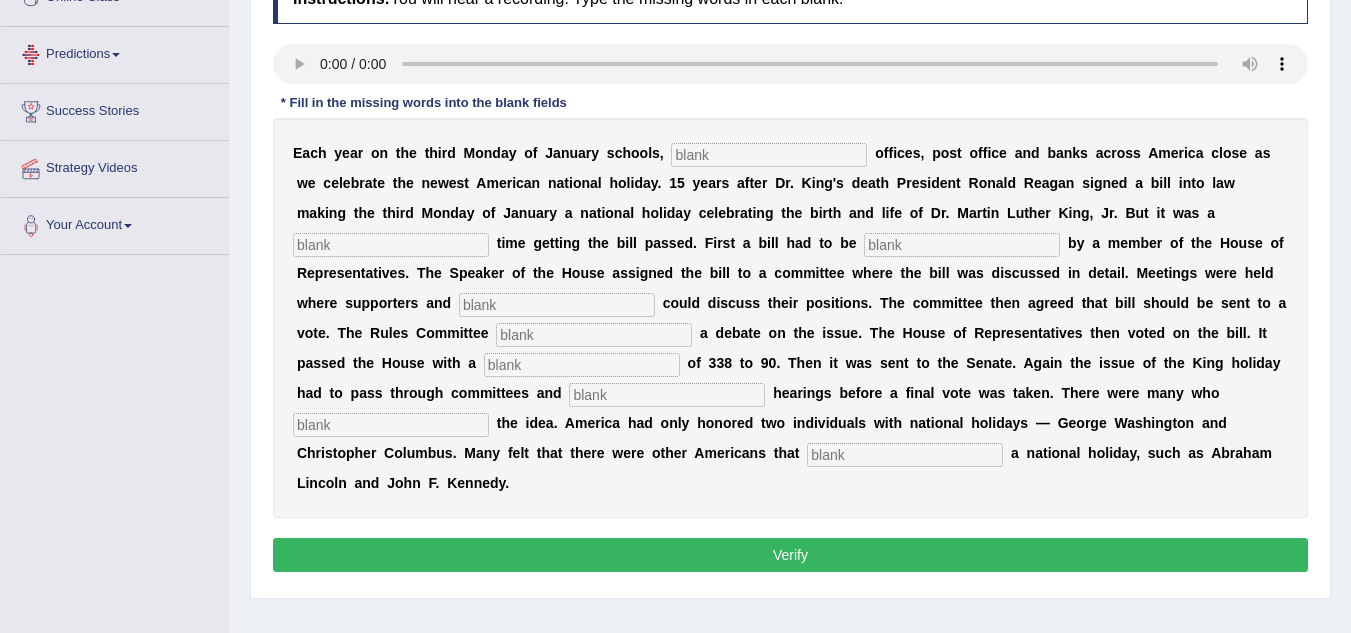 click at bounding box center (905, 455) 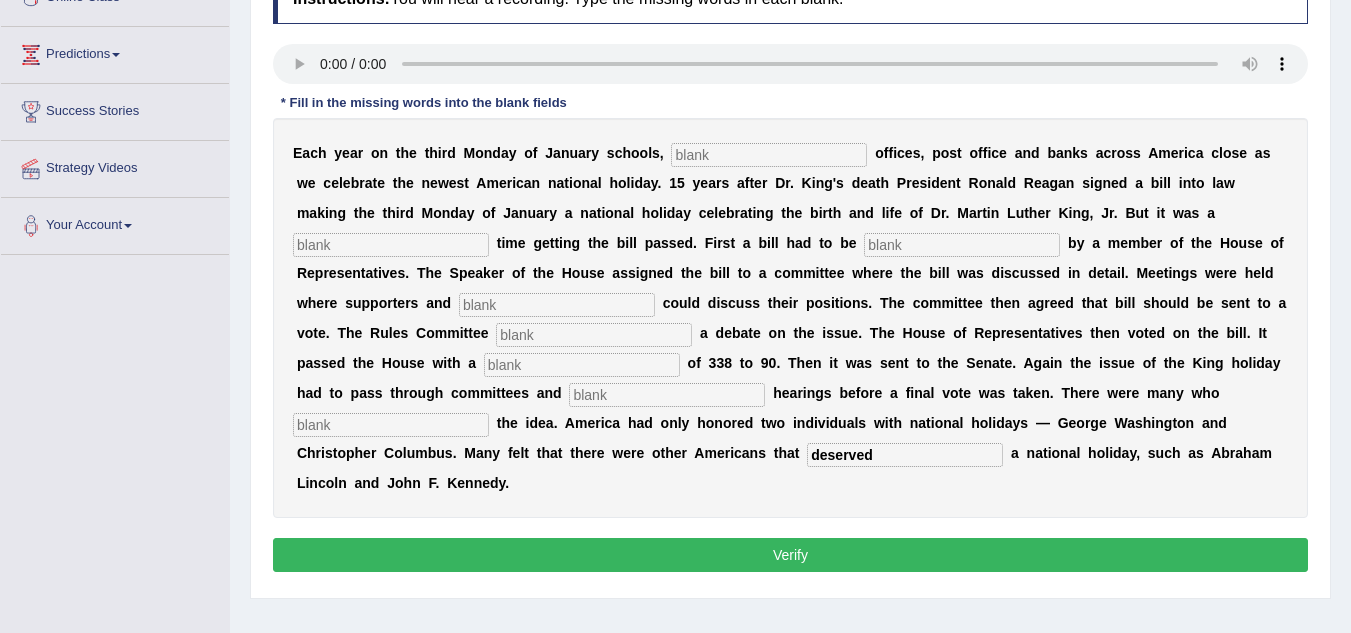 type on "deserved" 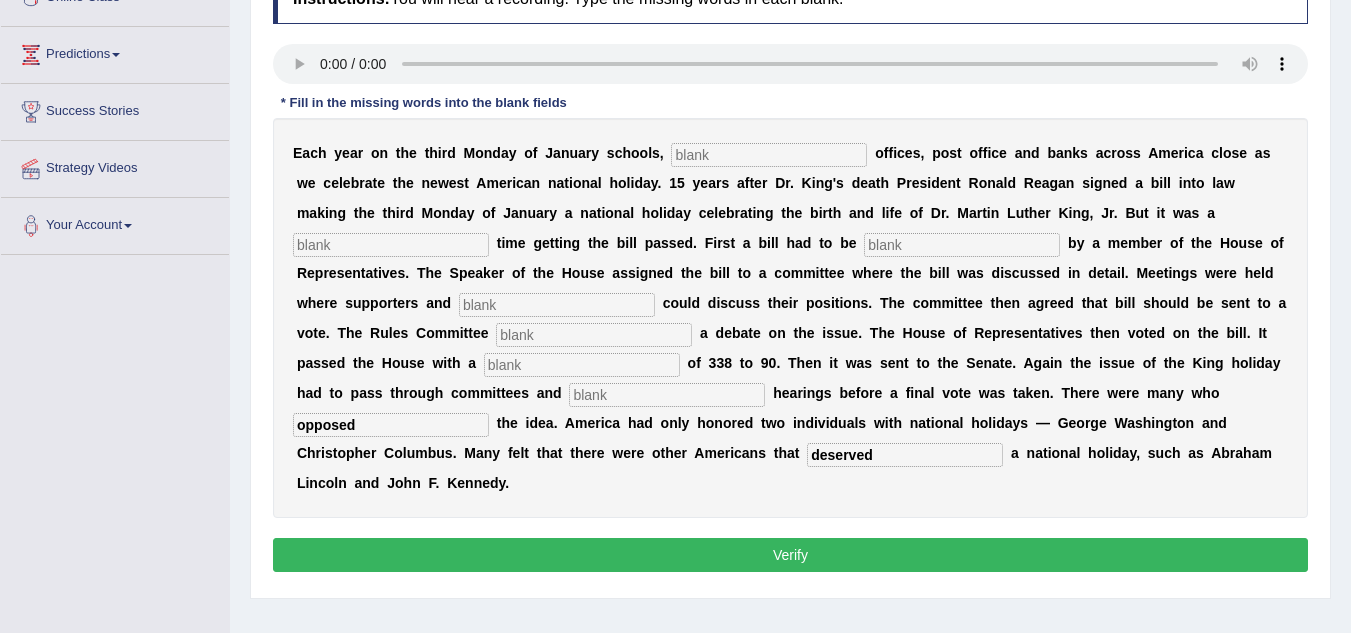 type on "opposed" 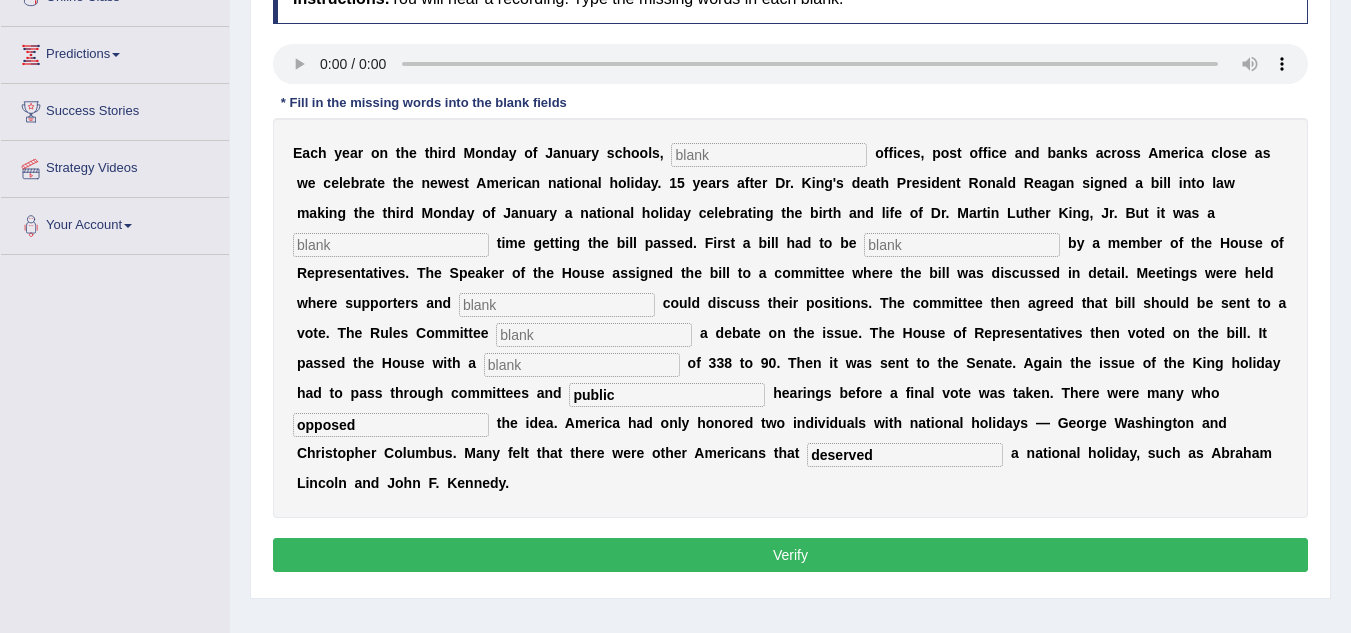 type on "public" 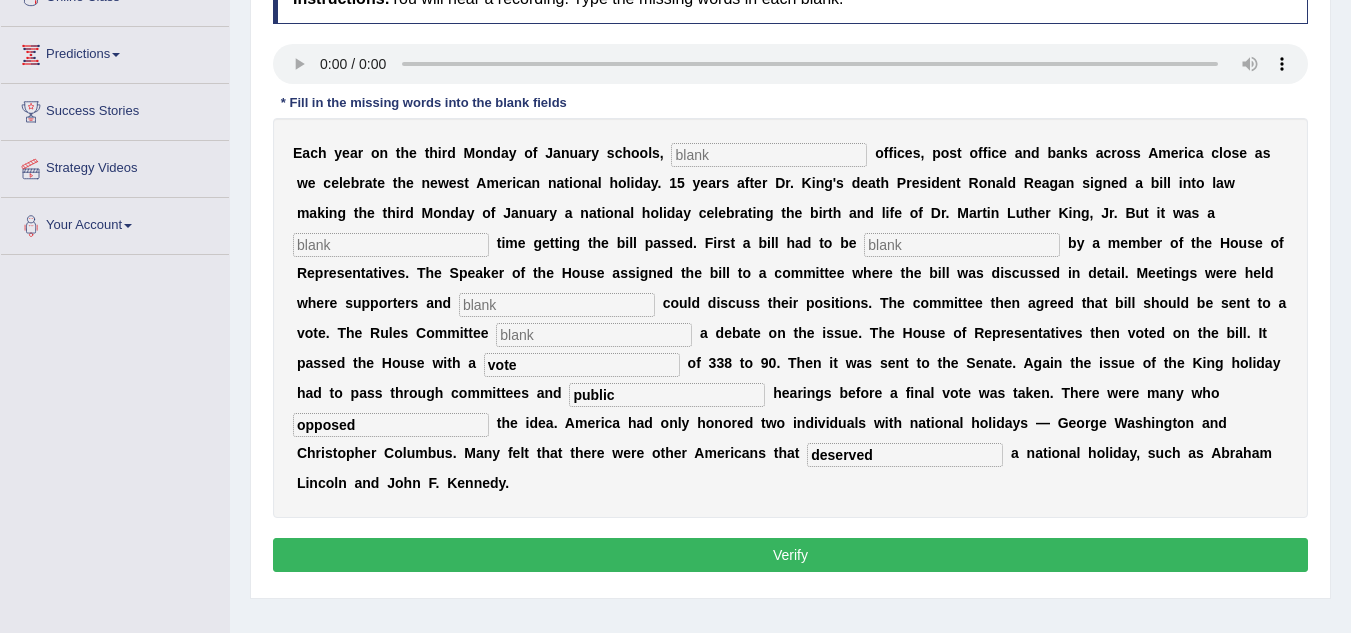 type on "vote" 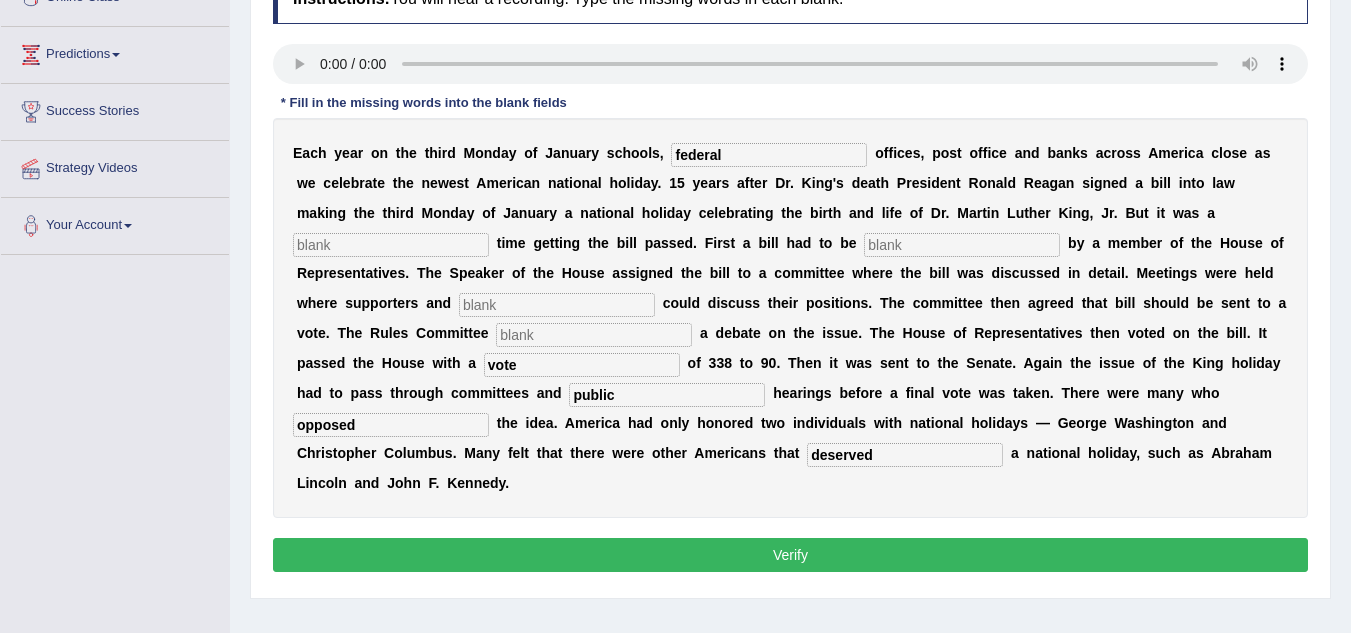 type on "federal" 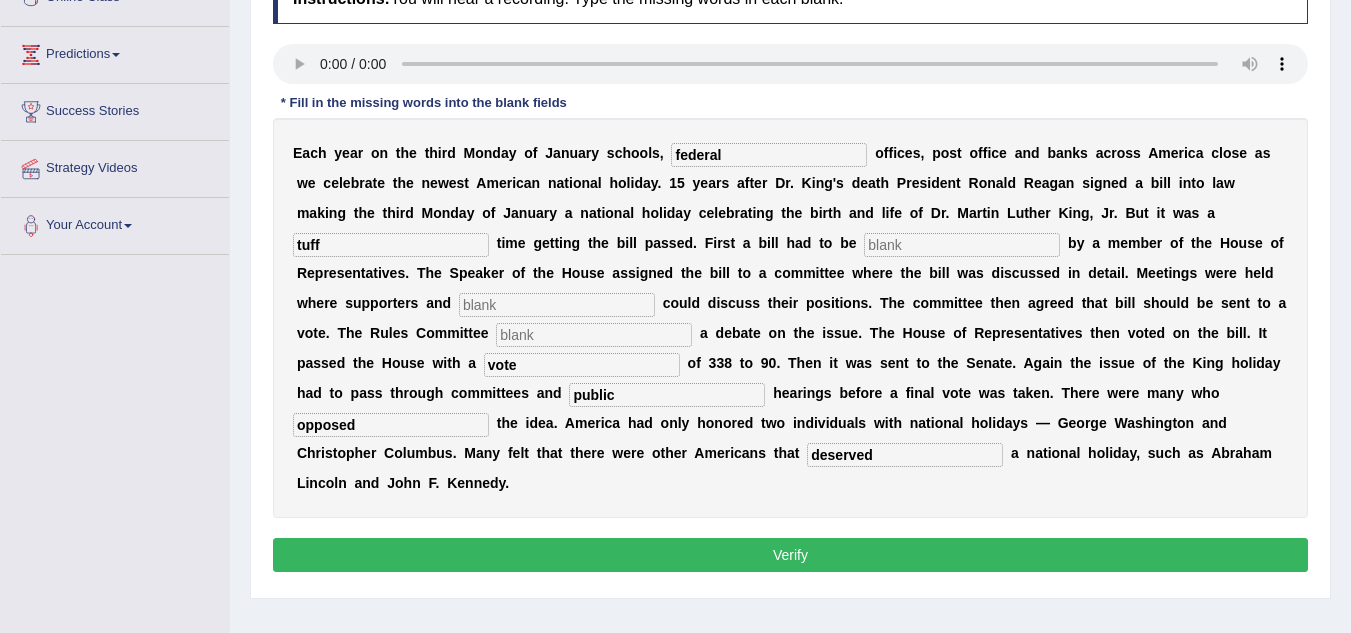 type on "tuff" 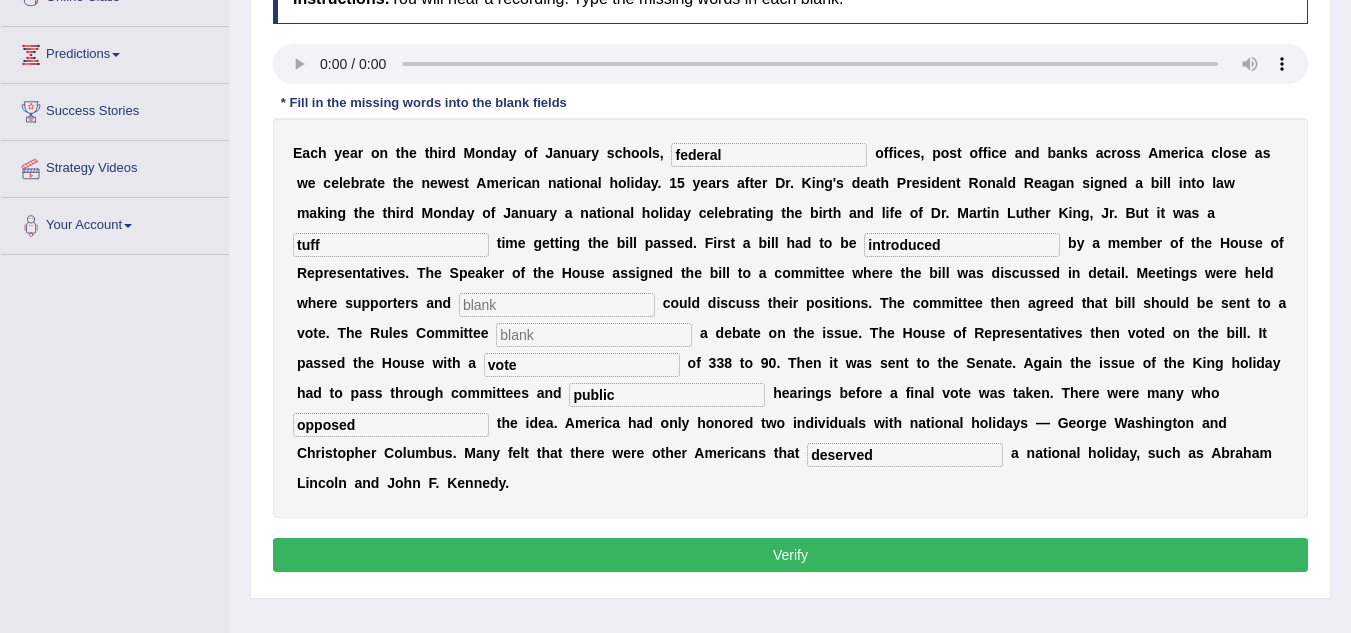 type on "introduced" 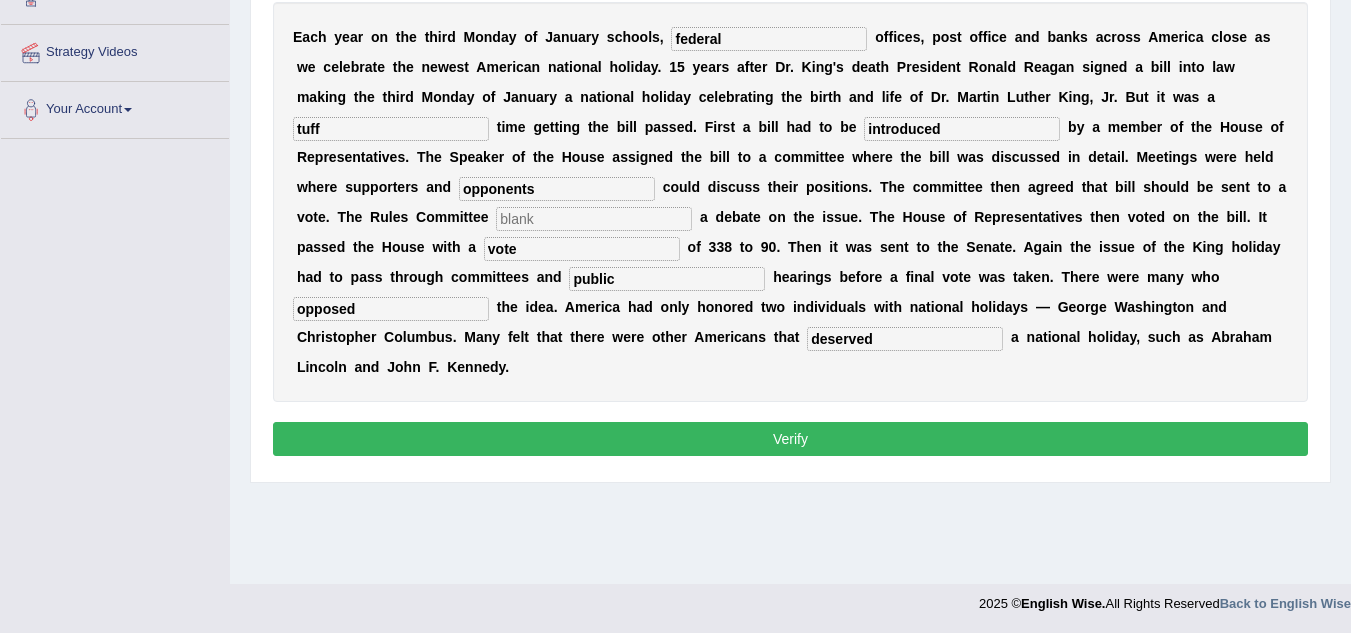 scroll, scrollTop: 417, scrollLeft: 0, axis: vertical 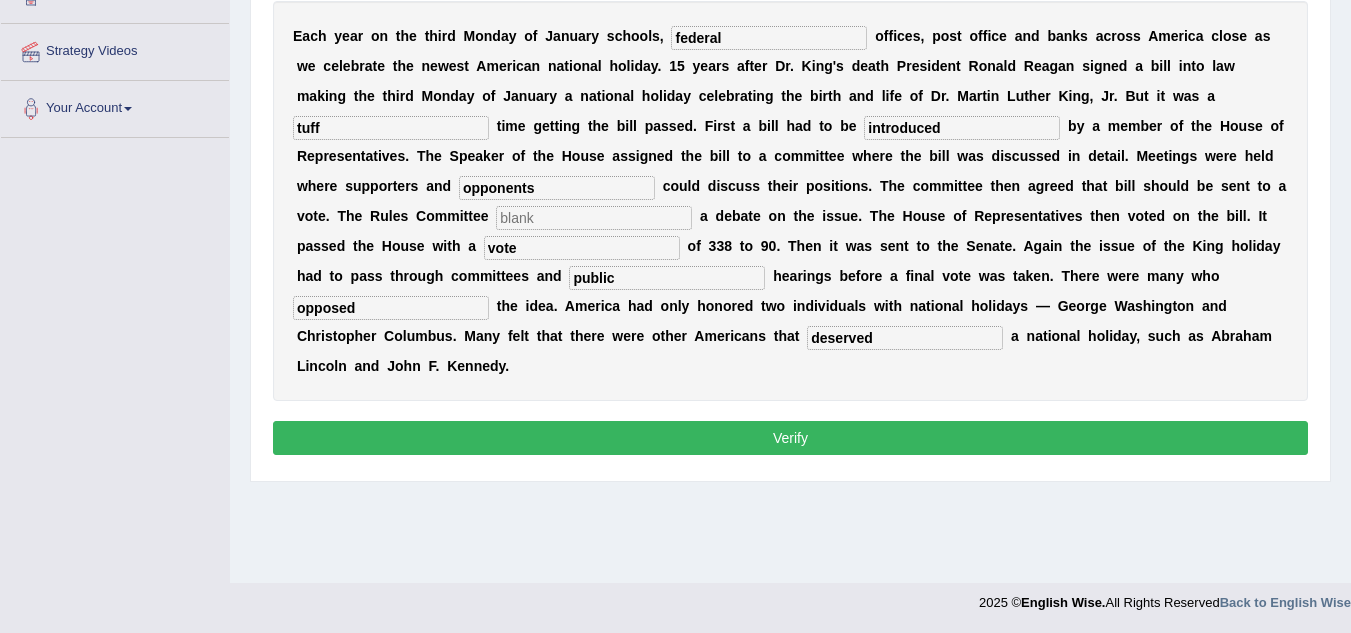 type on "opponents" 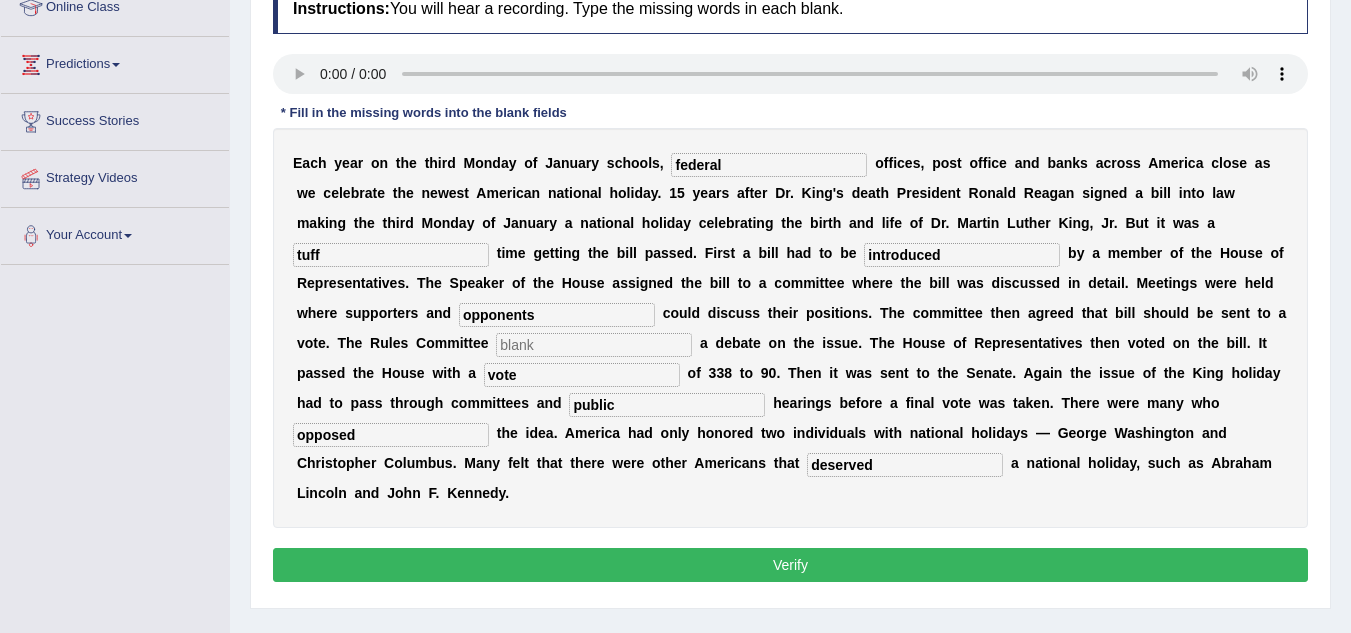 scroll, scrollTop: 417, scrollLeft: 0, axis: vertical 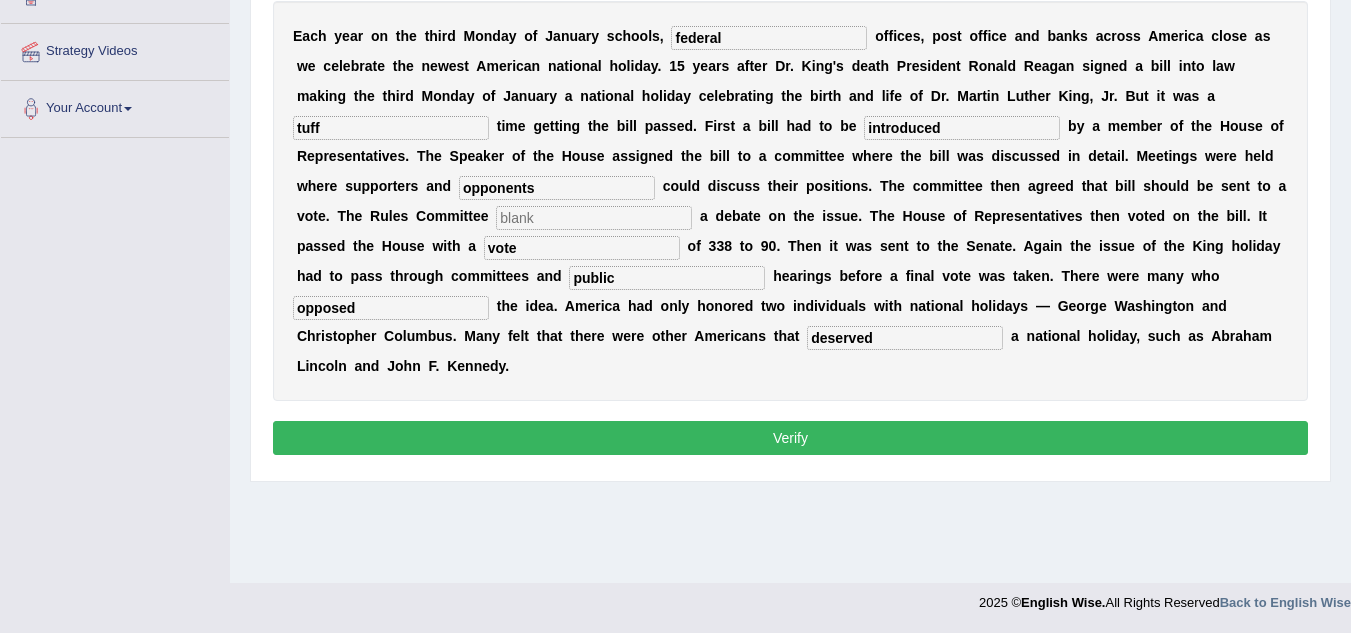 click on "Verify" at bounding box center [790, 438] 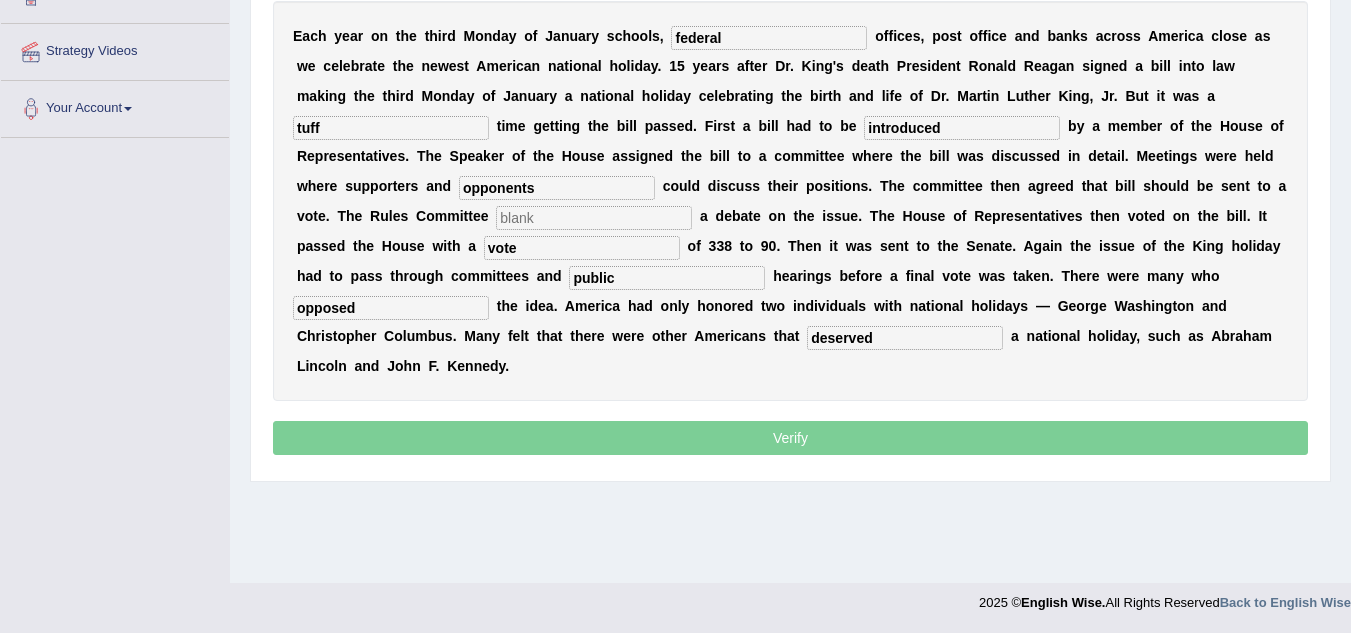 click on "Verify" at bounding box center [790, 438] 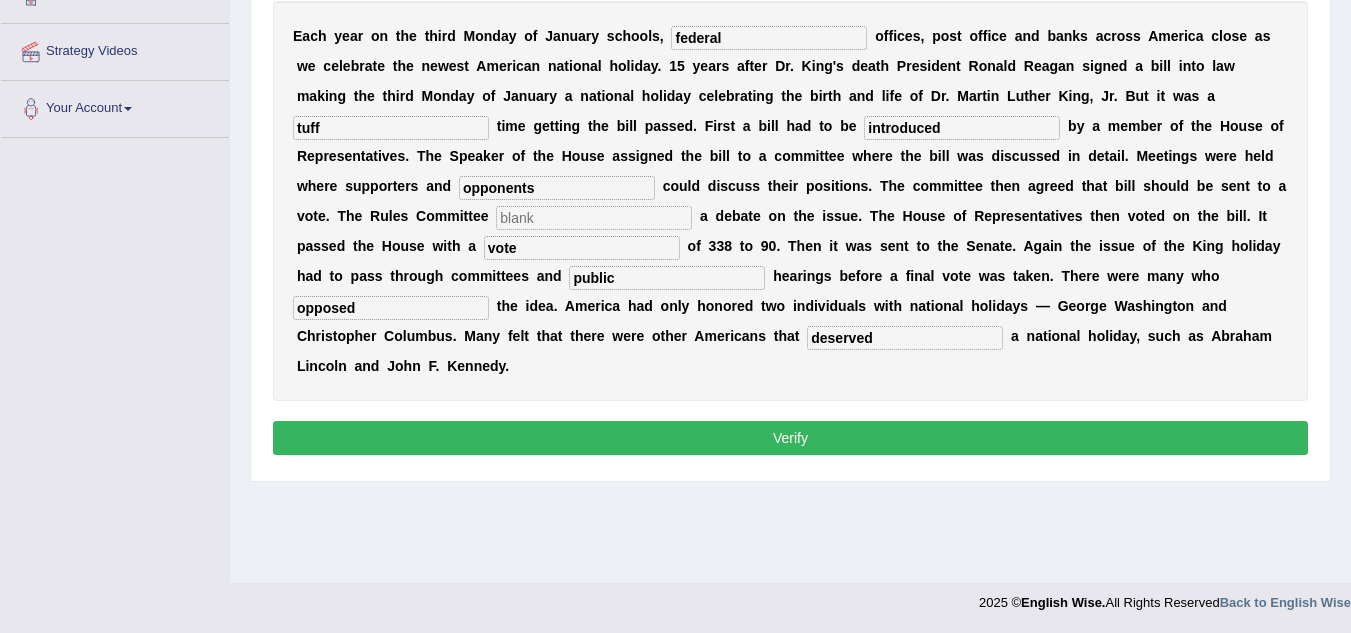 click at bounding box center [594, 218] 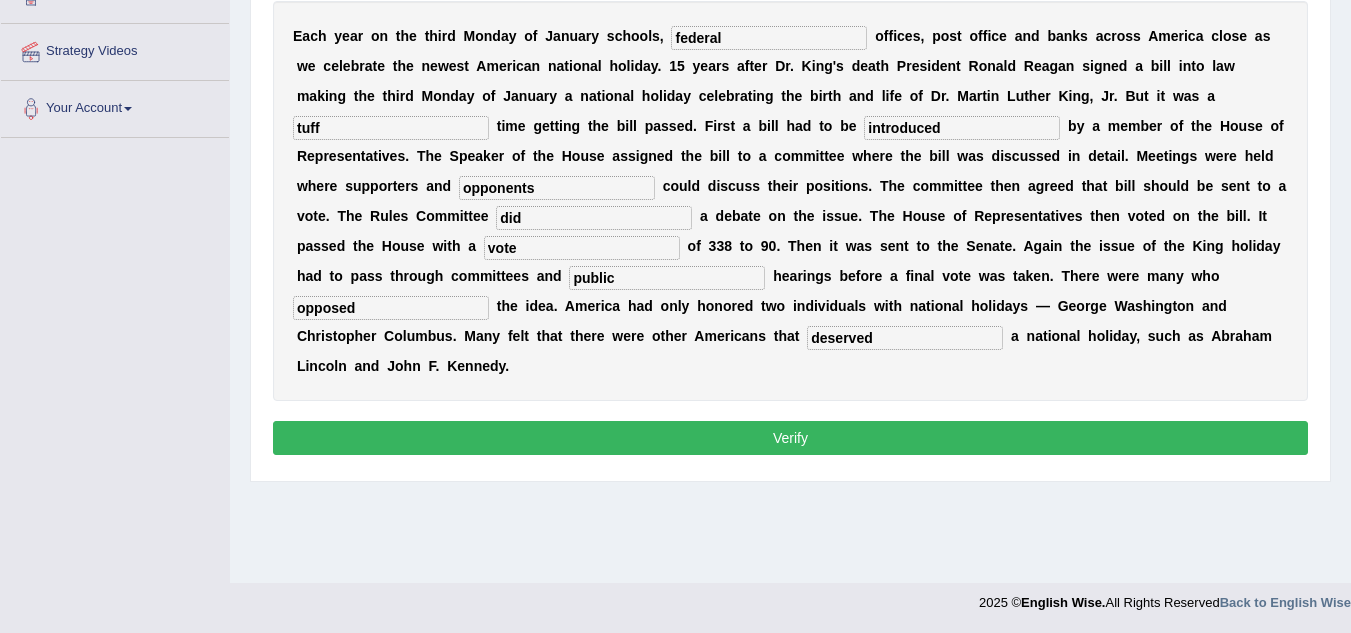 type on "did" 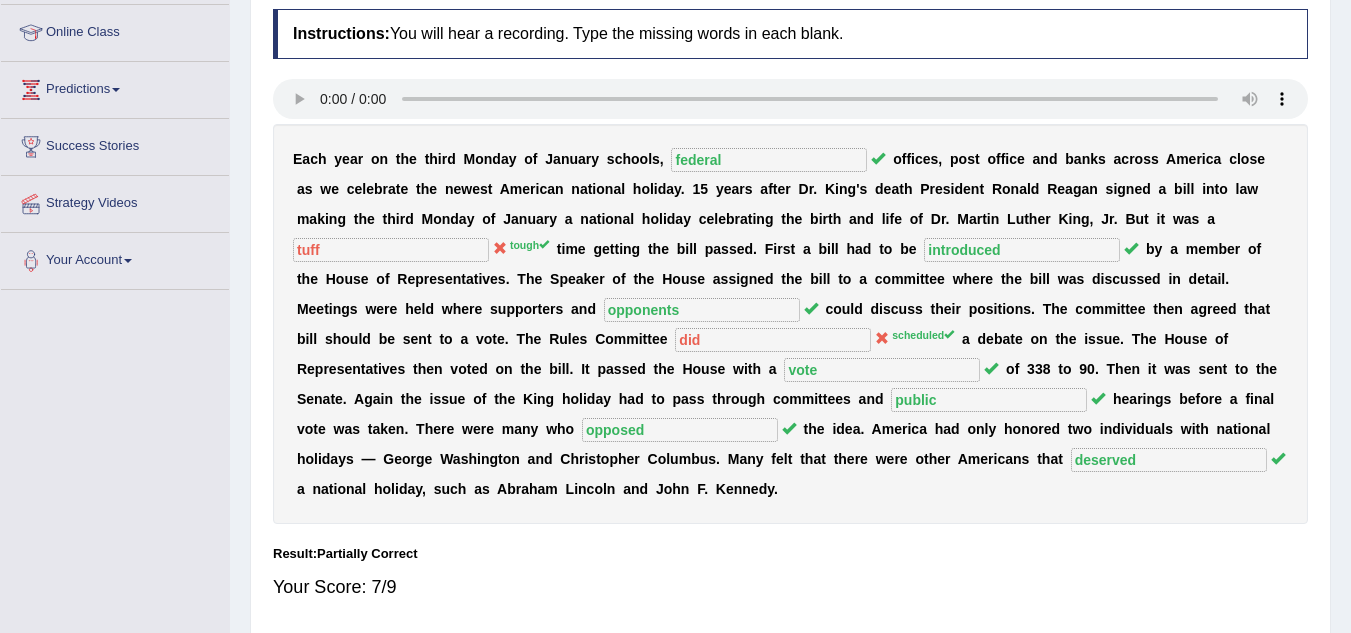 scroll, scrollTop: 117, scrollLeft: 0, axis: vertical 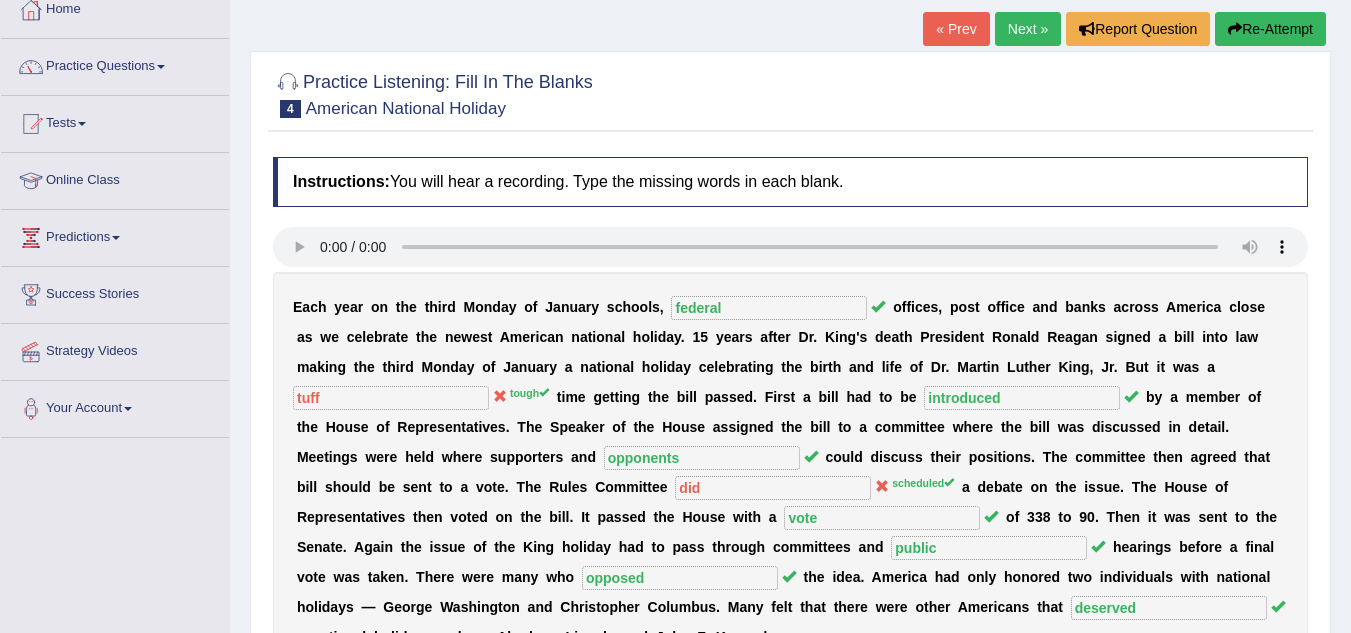 click on "Next »" at bounding box center [1028, 29] 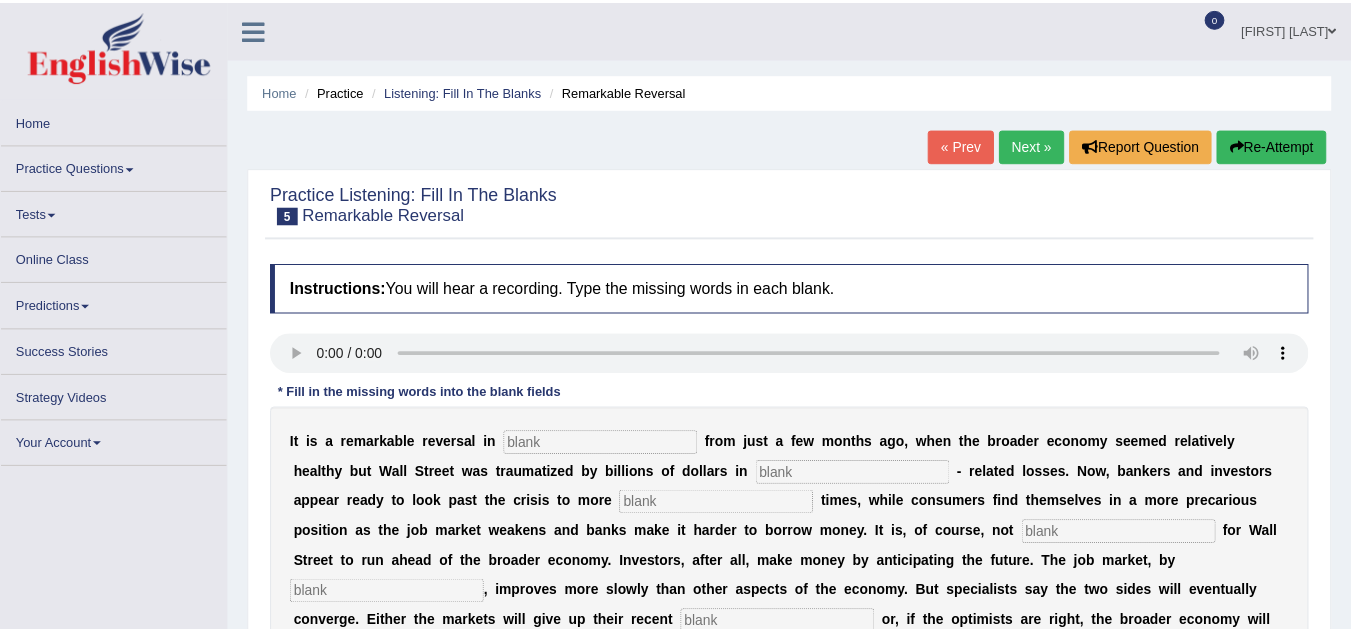 scroll, scrollTop: 0, scrollLeft: 0, axis: both 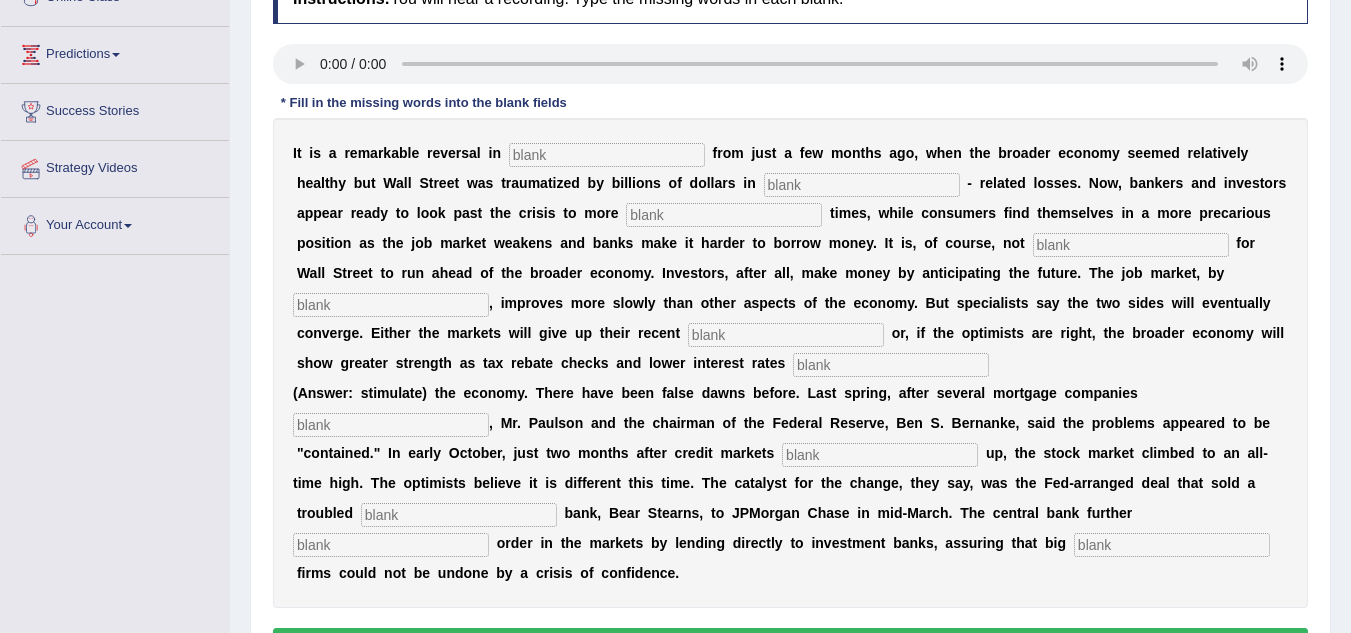 click at bounding box center [607, 155] 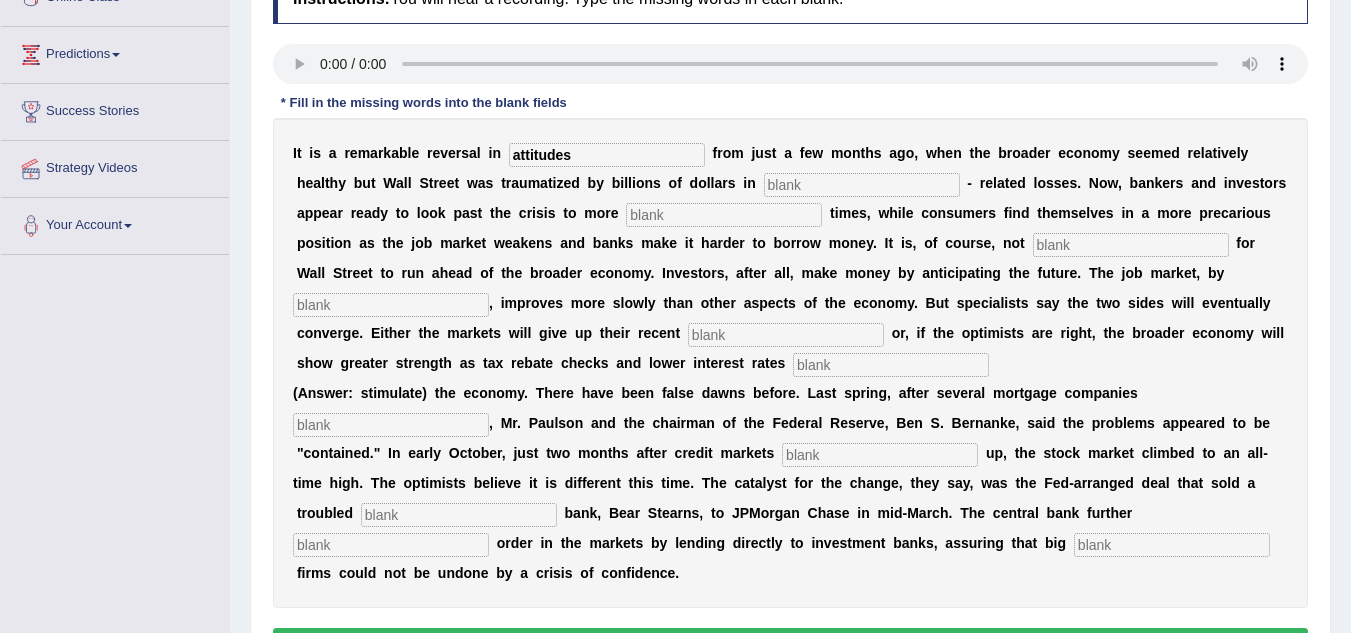 type on "attitudes" 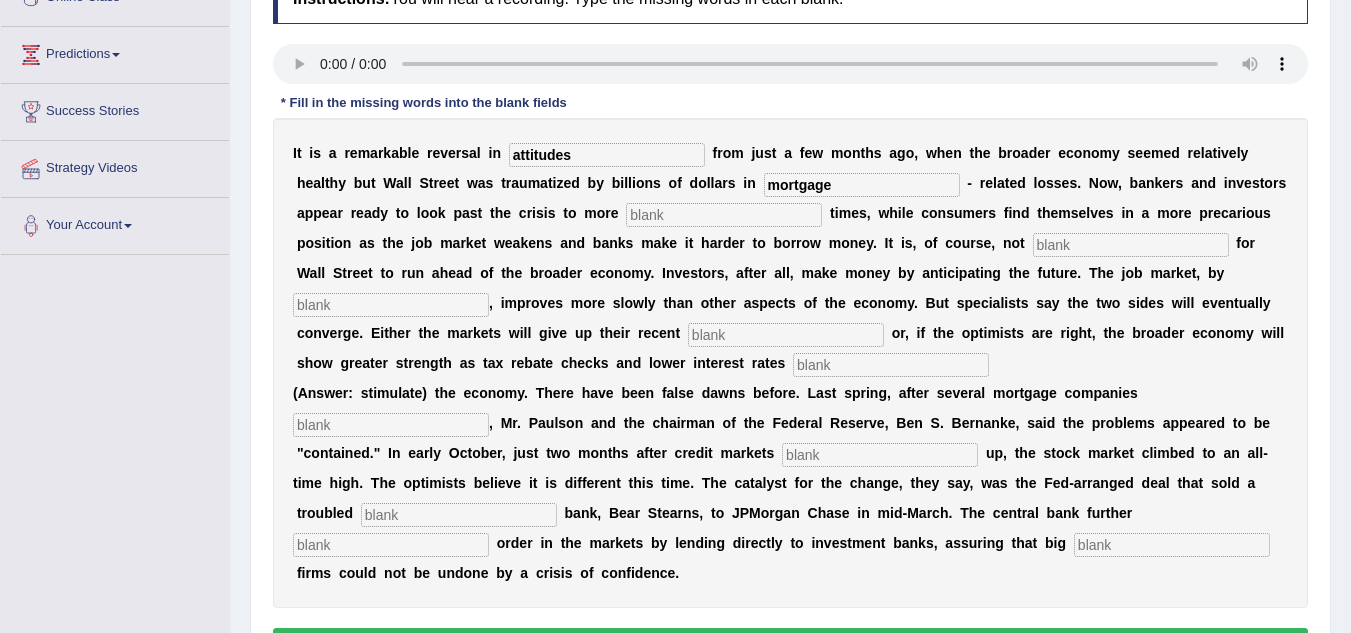 type on "mortgage" 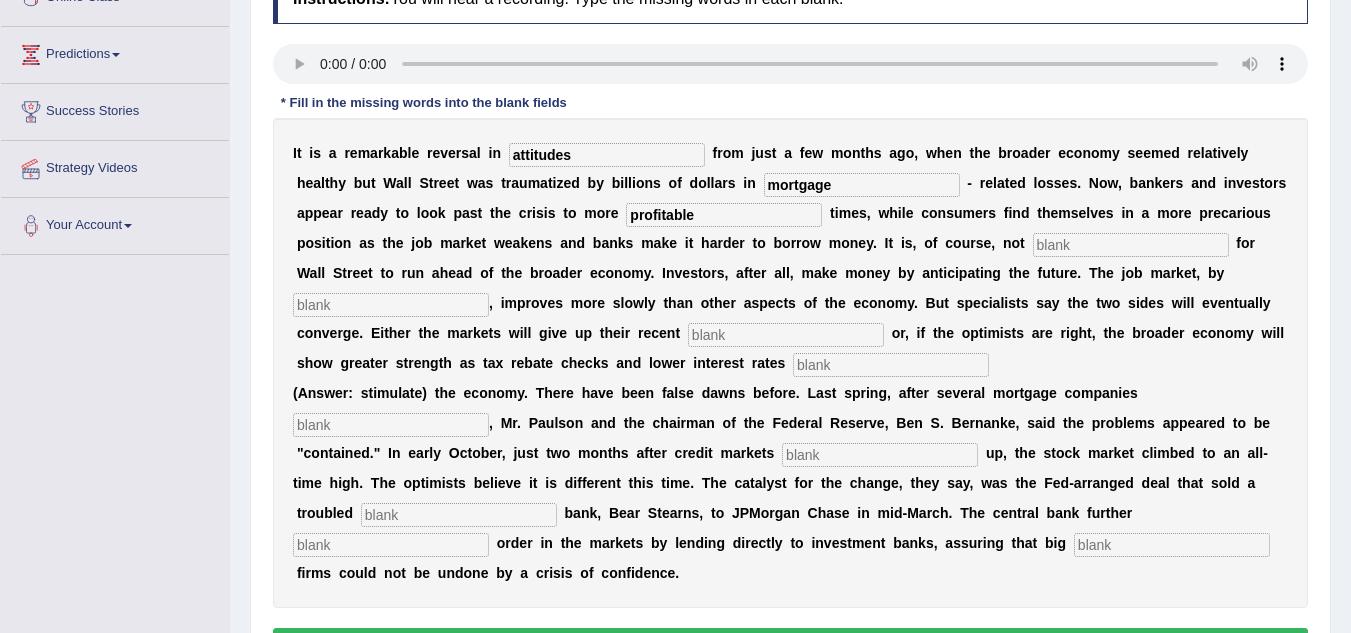 type on "profitable" 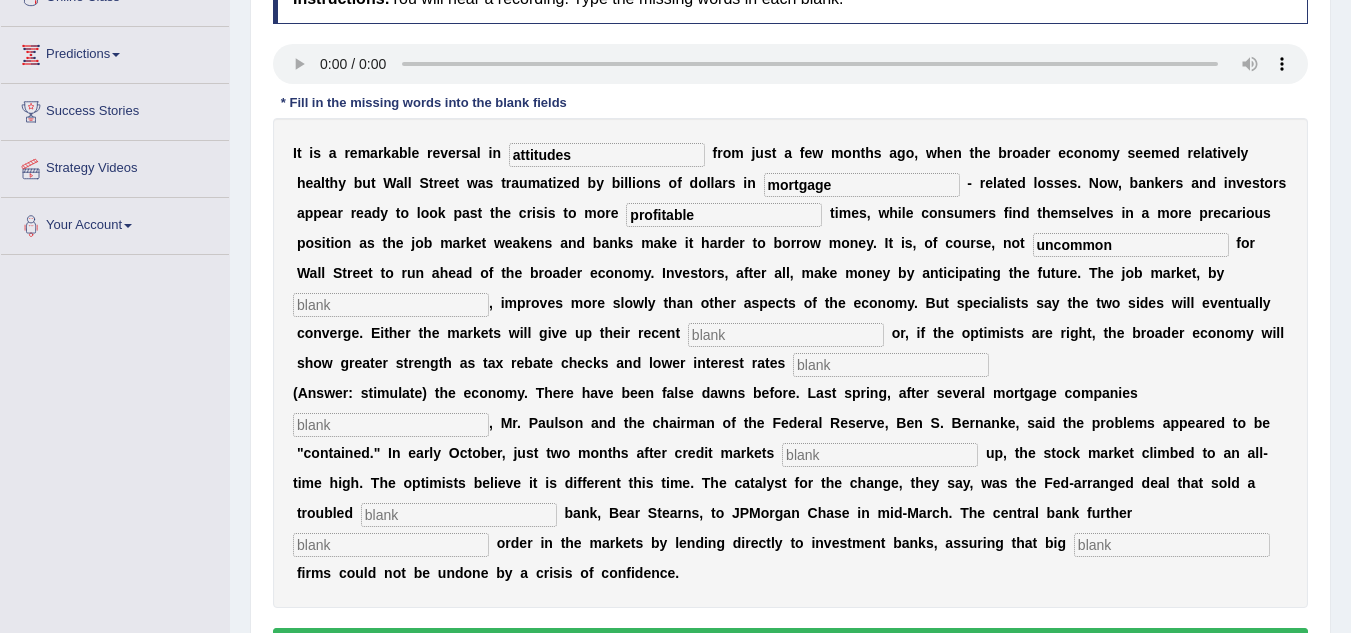 type on "uncommon" 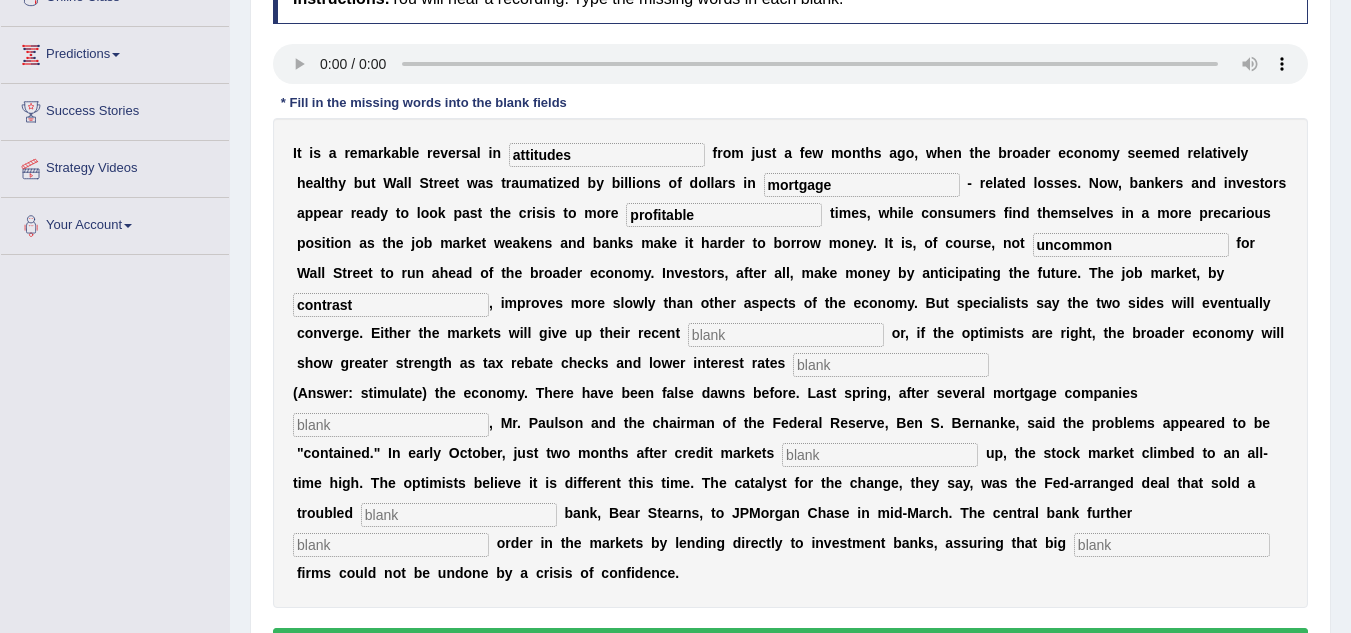 type on "contrast" 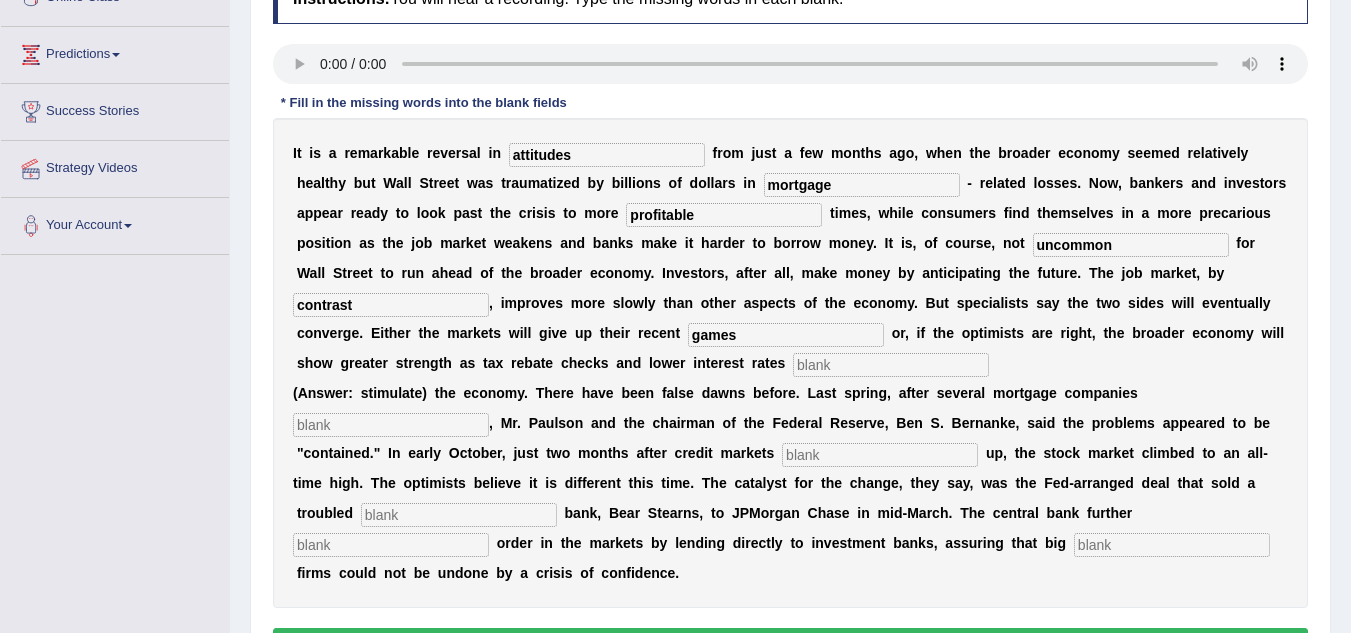 type on "games" 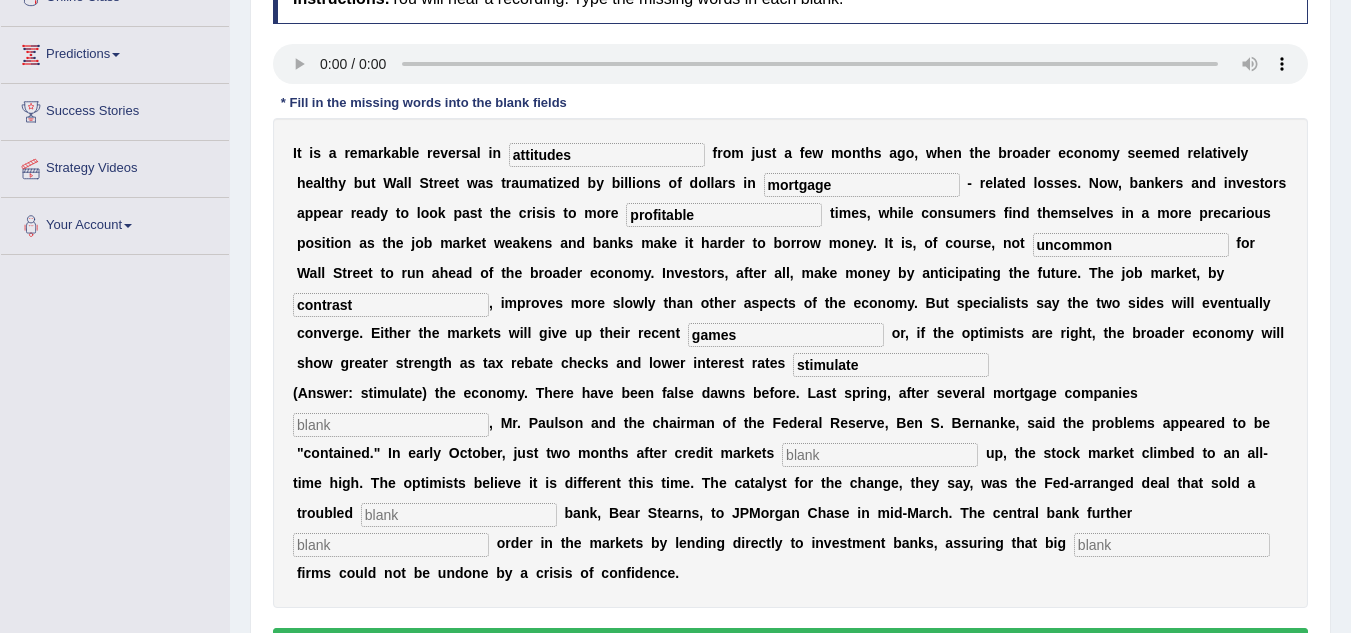 type on "stimulate" 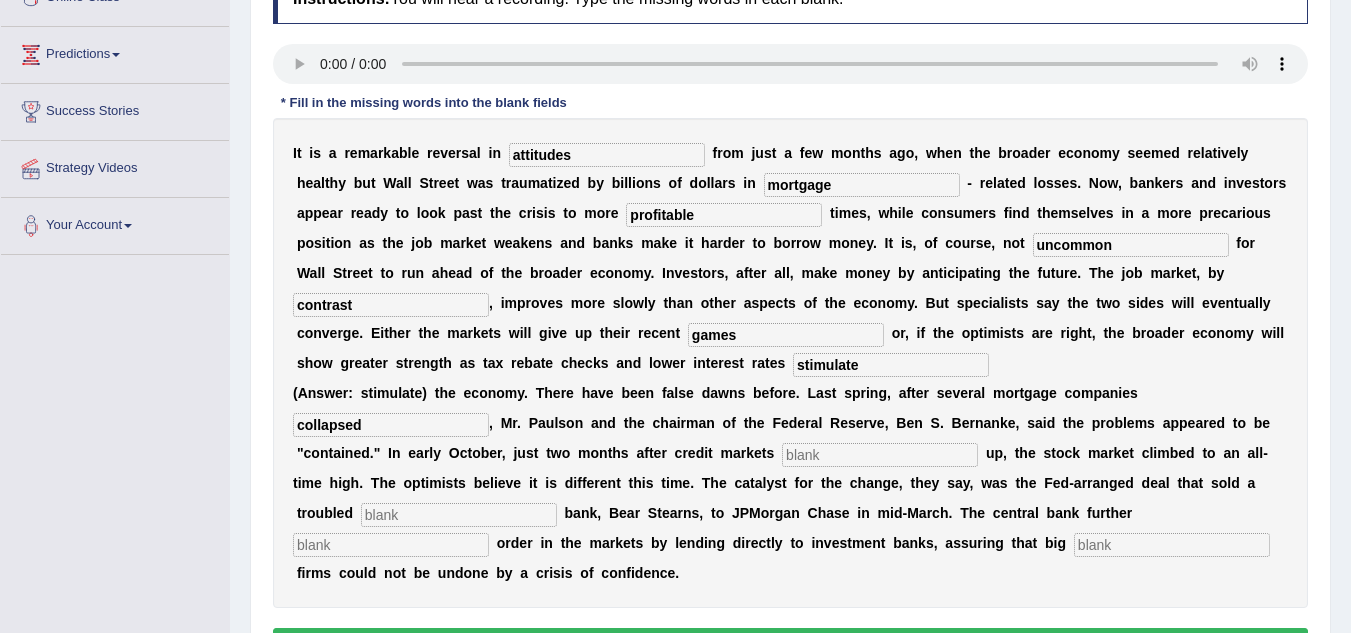 type on "collapsed" 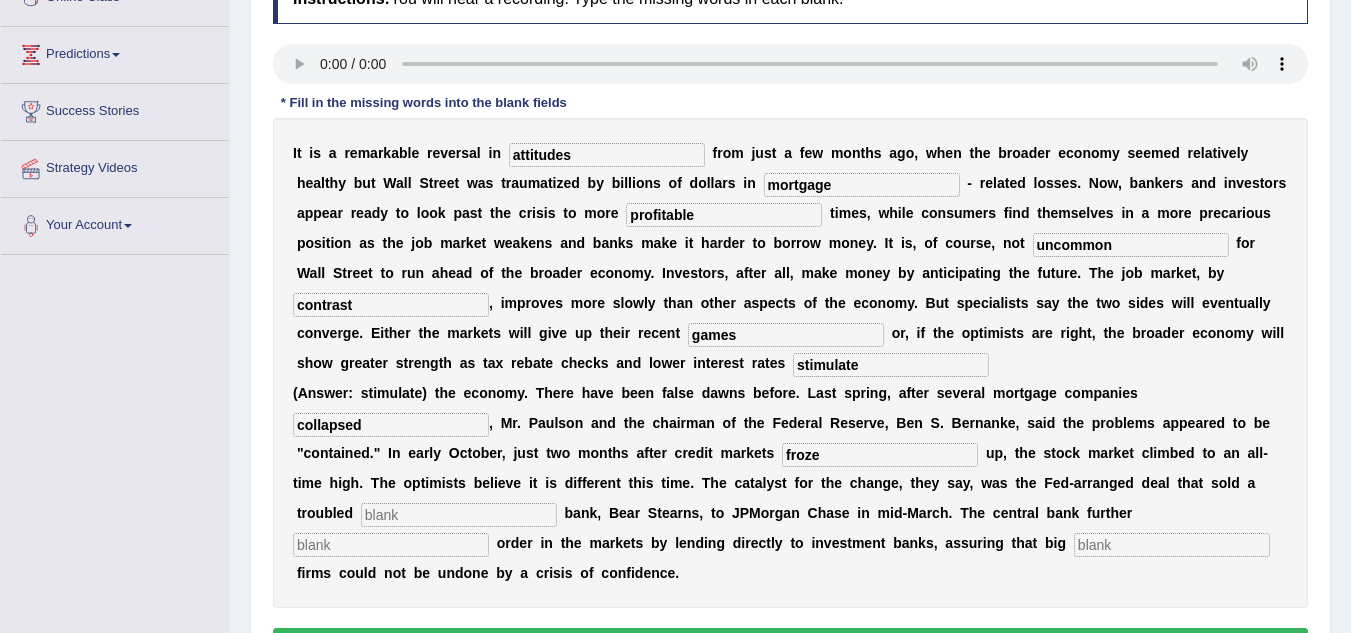type on "froze" 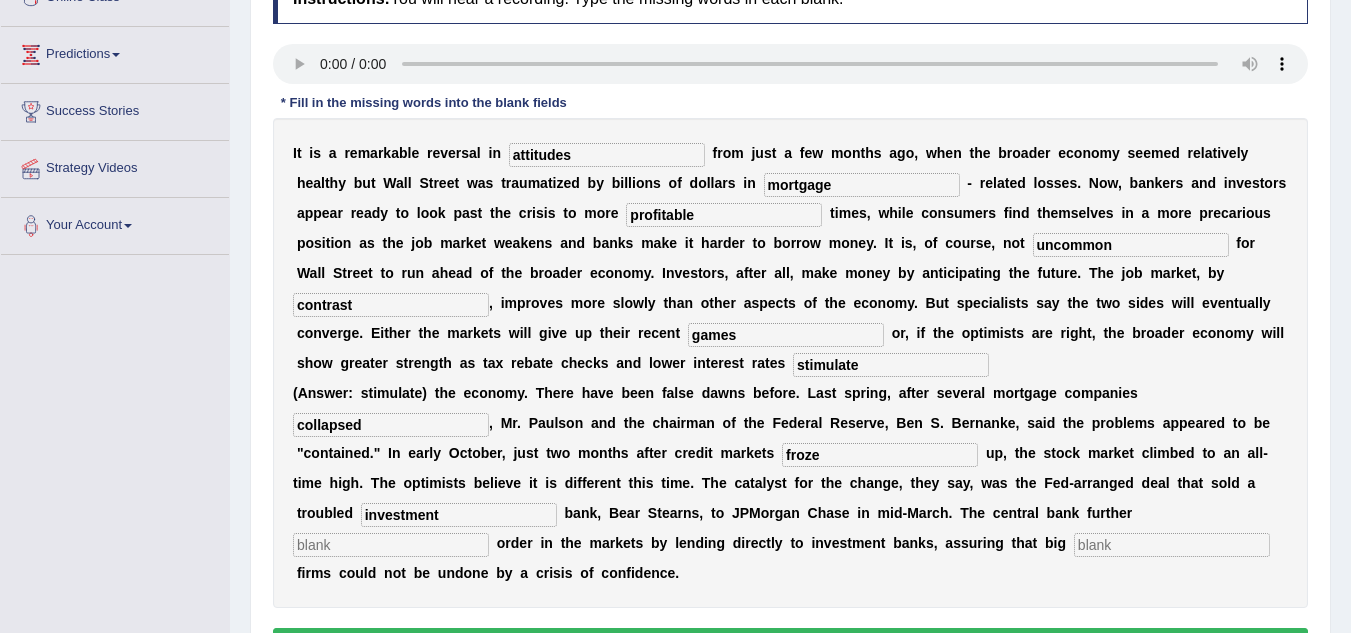 type on "investment" 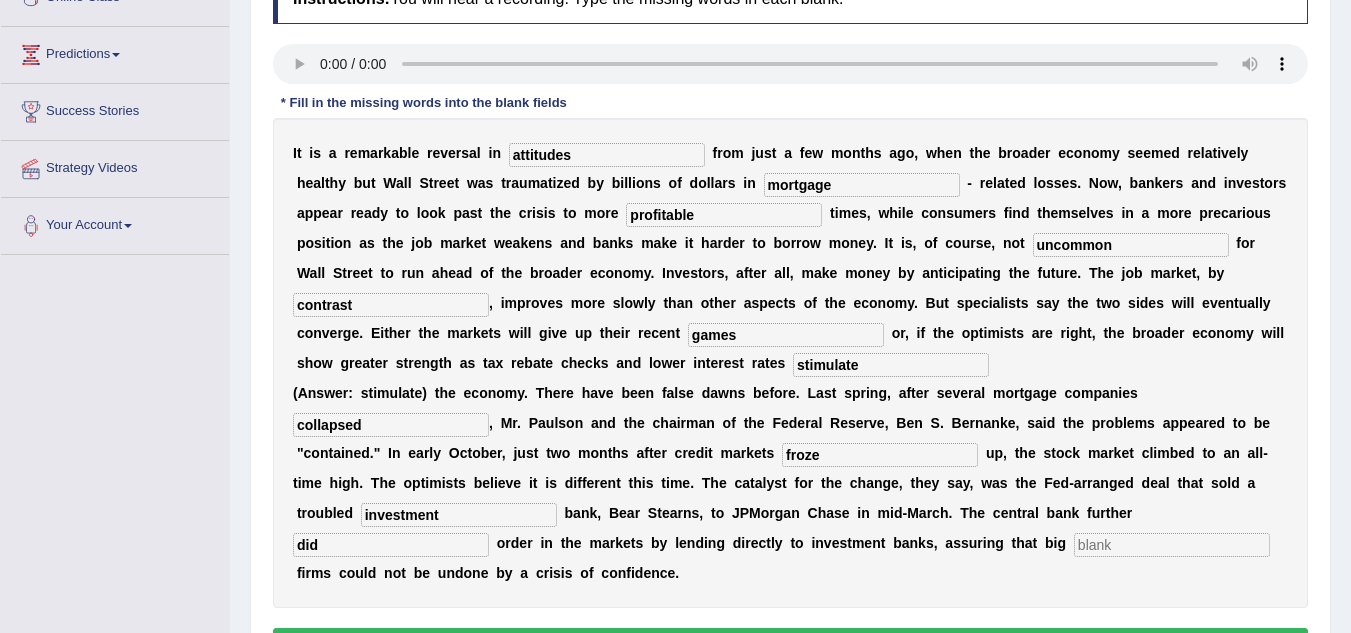type on "did" 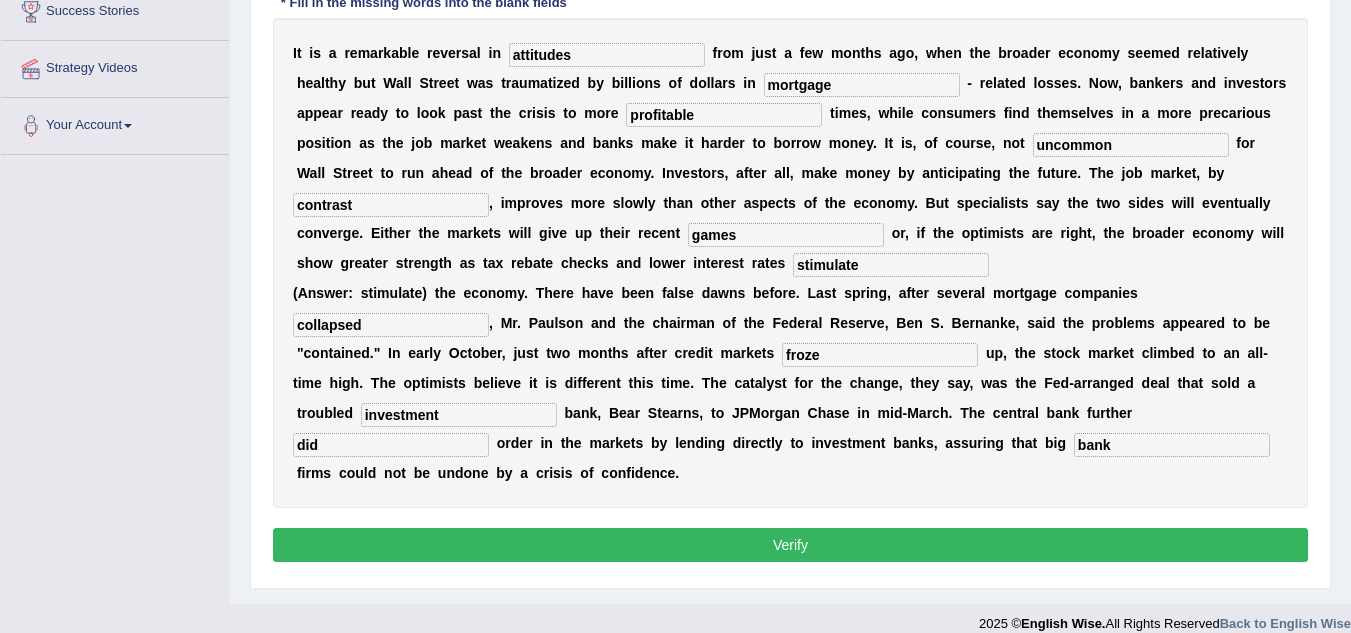scroll, scrollTop: 421, scrollLeft: 0, axis: vertical 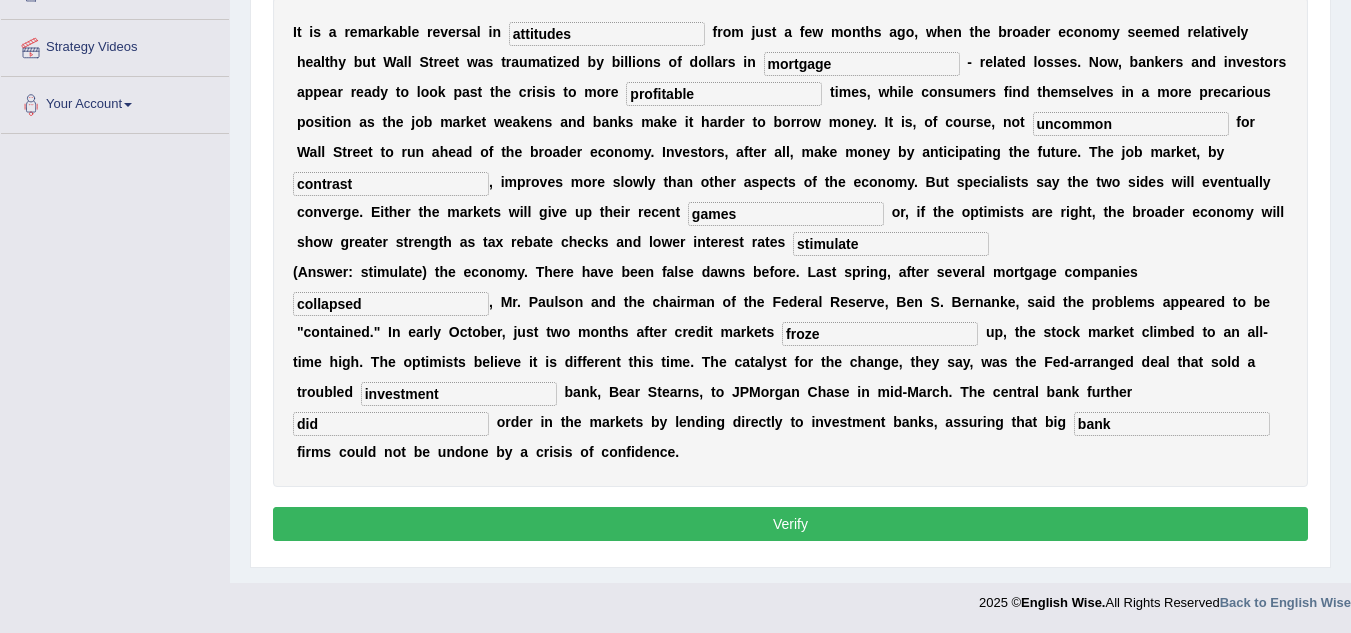 type on "bank" 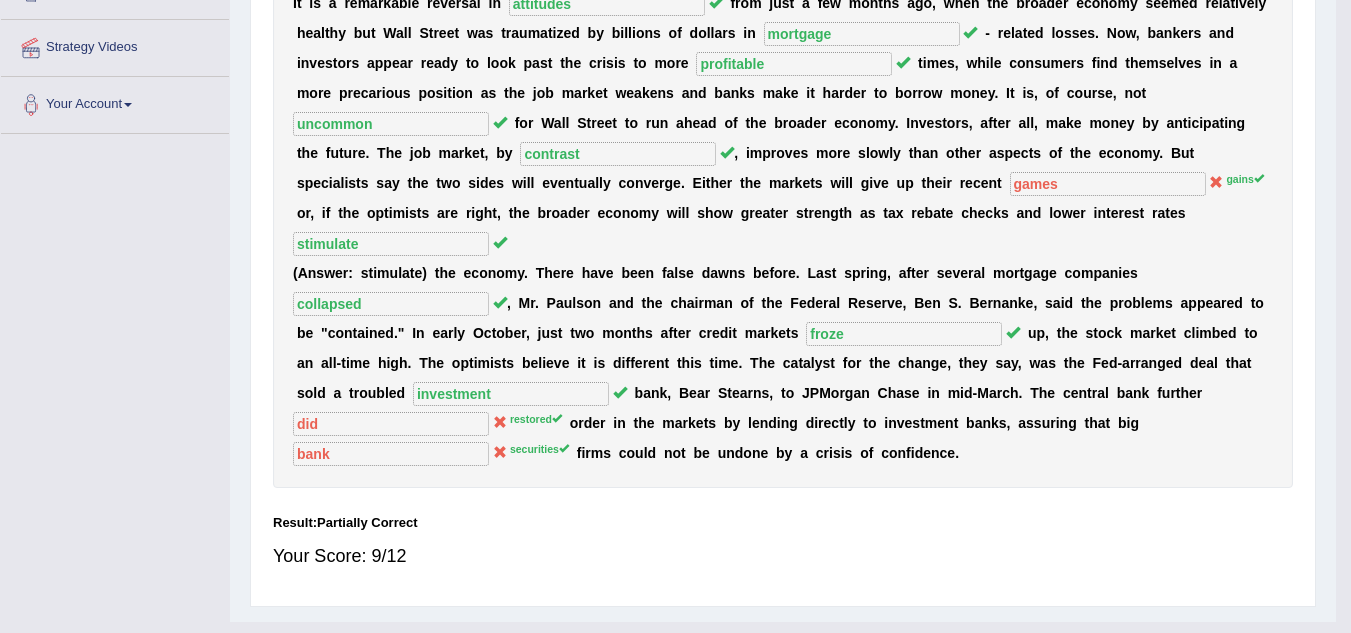 scroll, scrollTop: 417, scrollLeft: 0, axis: vertical 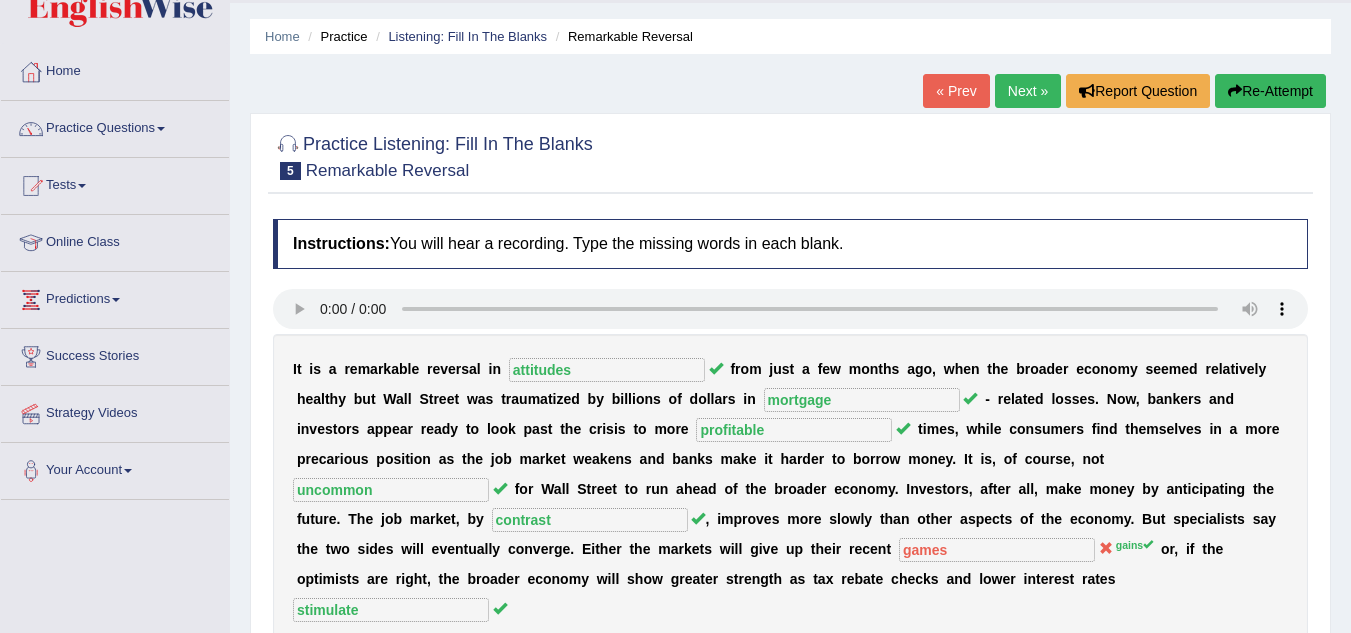 click on "Next »" at bounding box center (1028, 91) 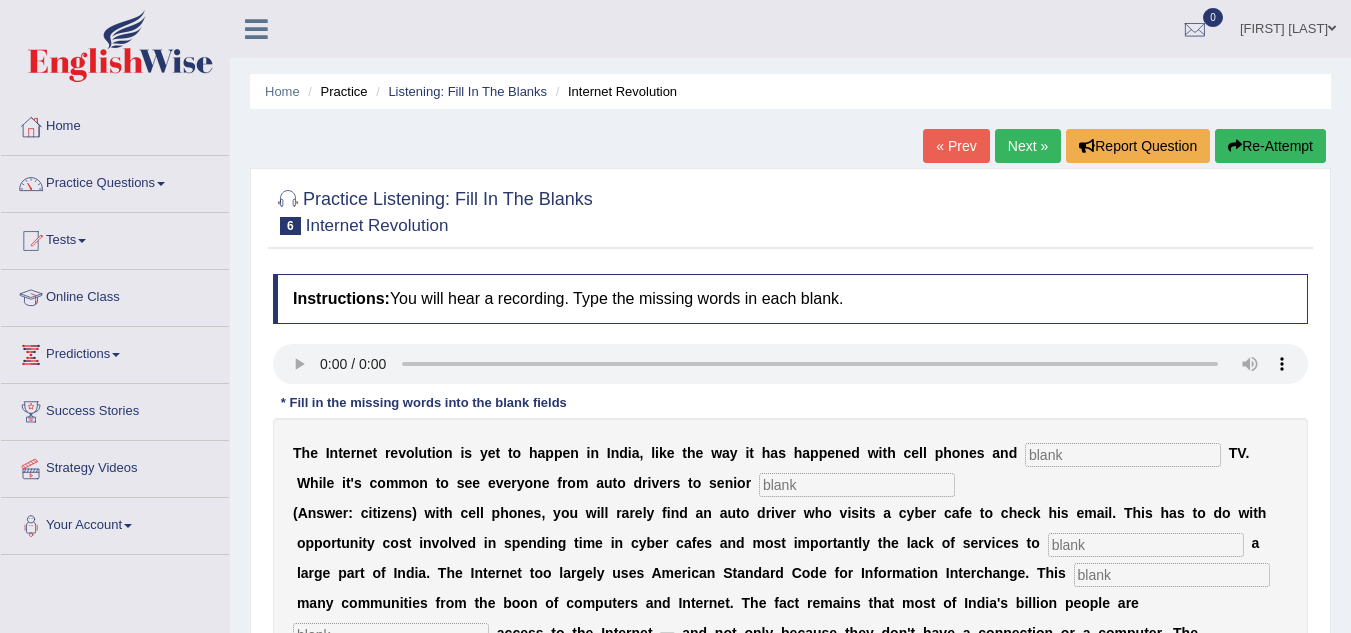 scroll, scrollTop: 0, scrollLeft: 0, axis: both 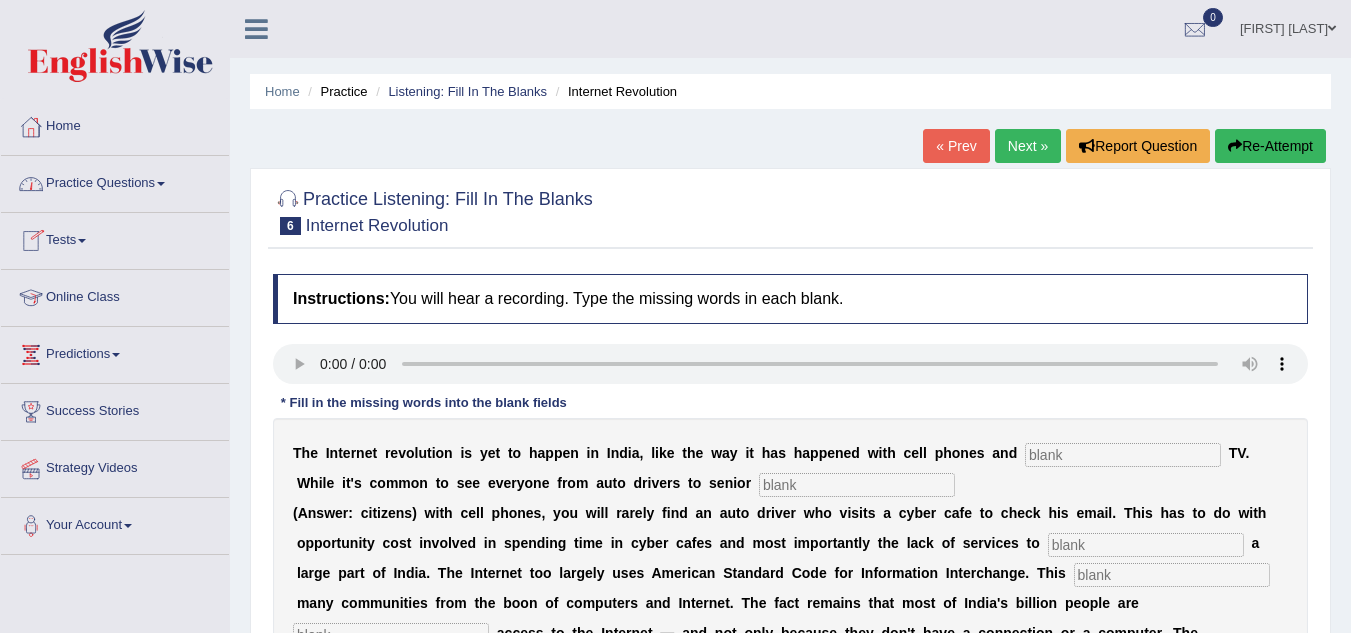 click on "Practice Questions" at bounding box center [115, 181] 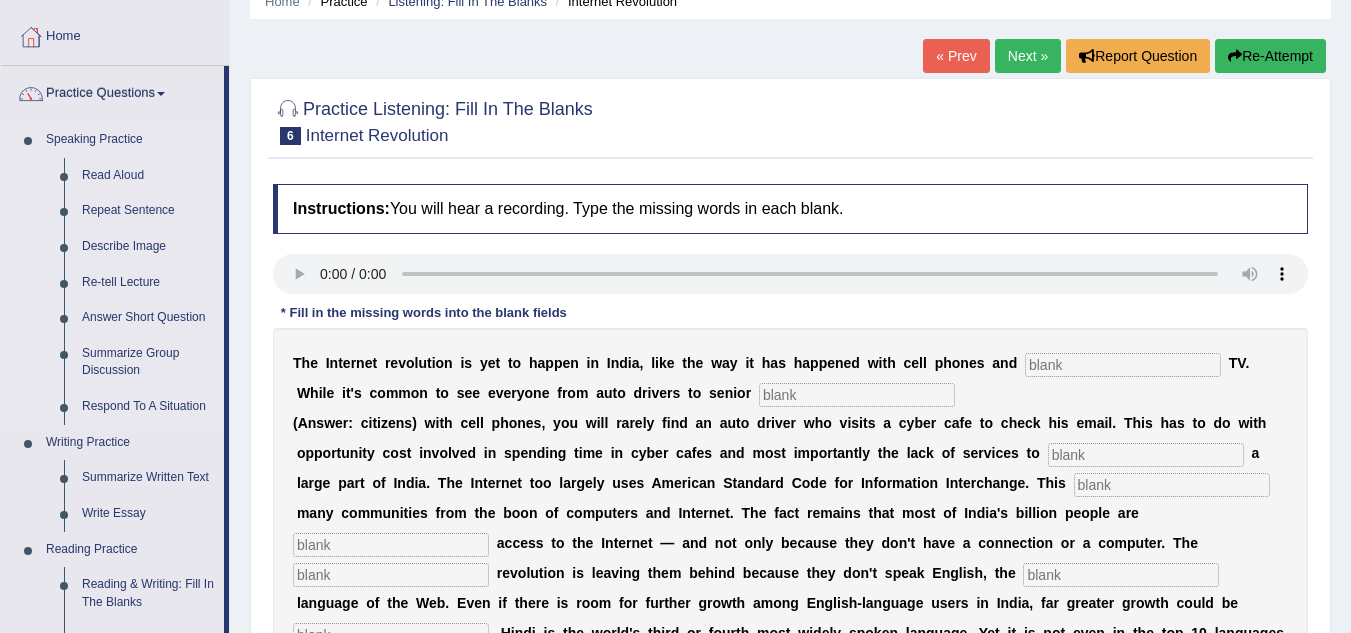 scroll, scrollTop: 0, scrollLeft: 0, axis: both 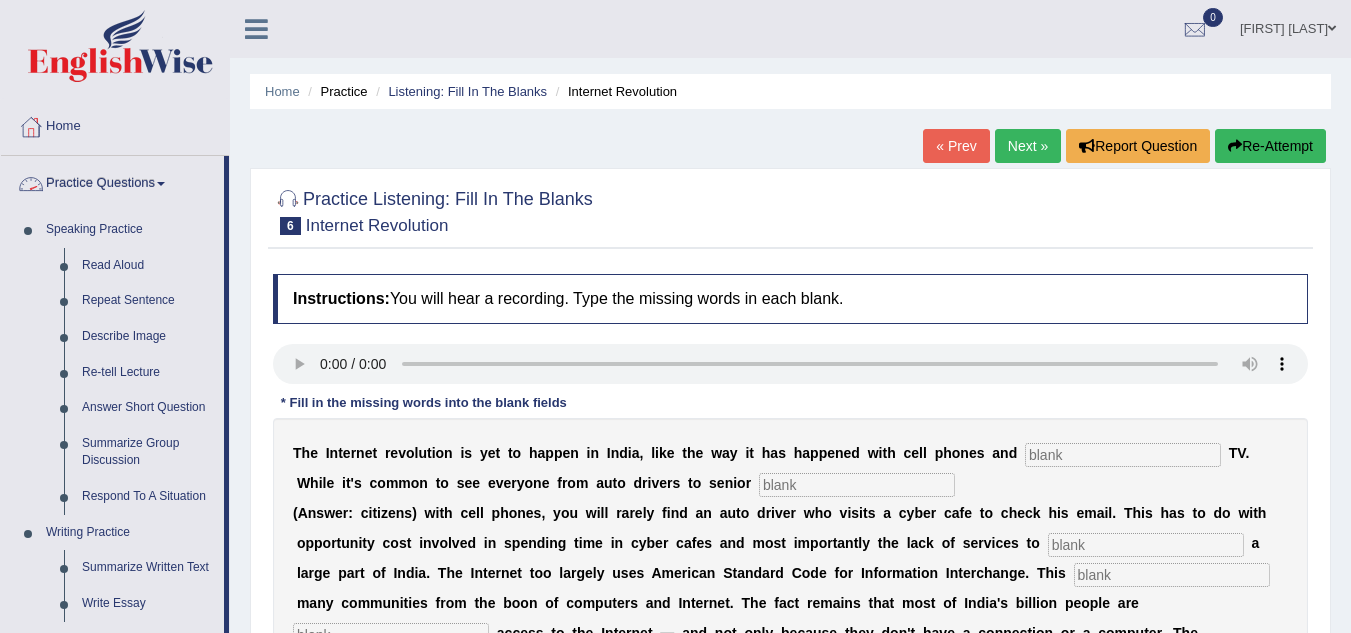 click on "Practice Questions" 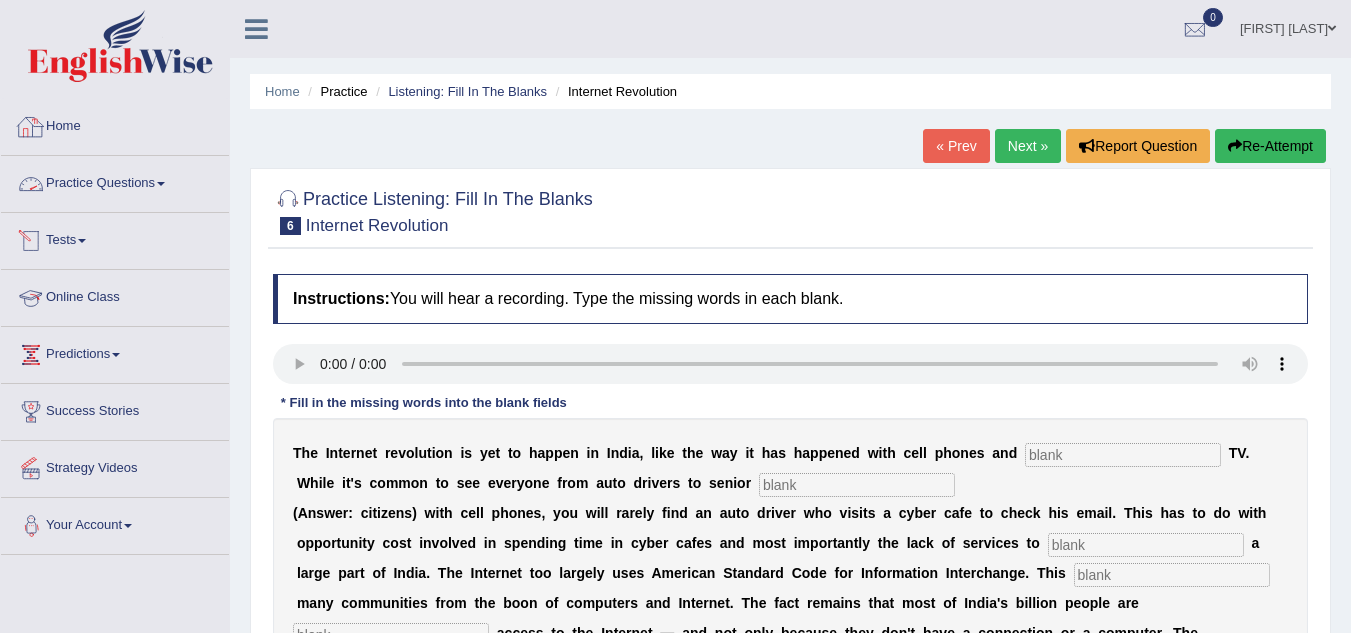 click on "Home" 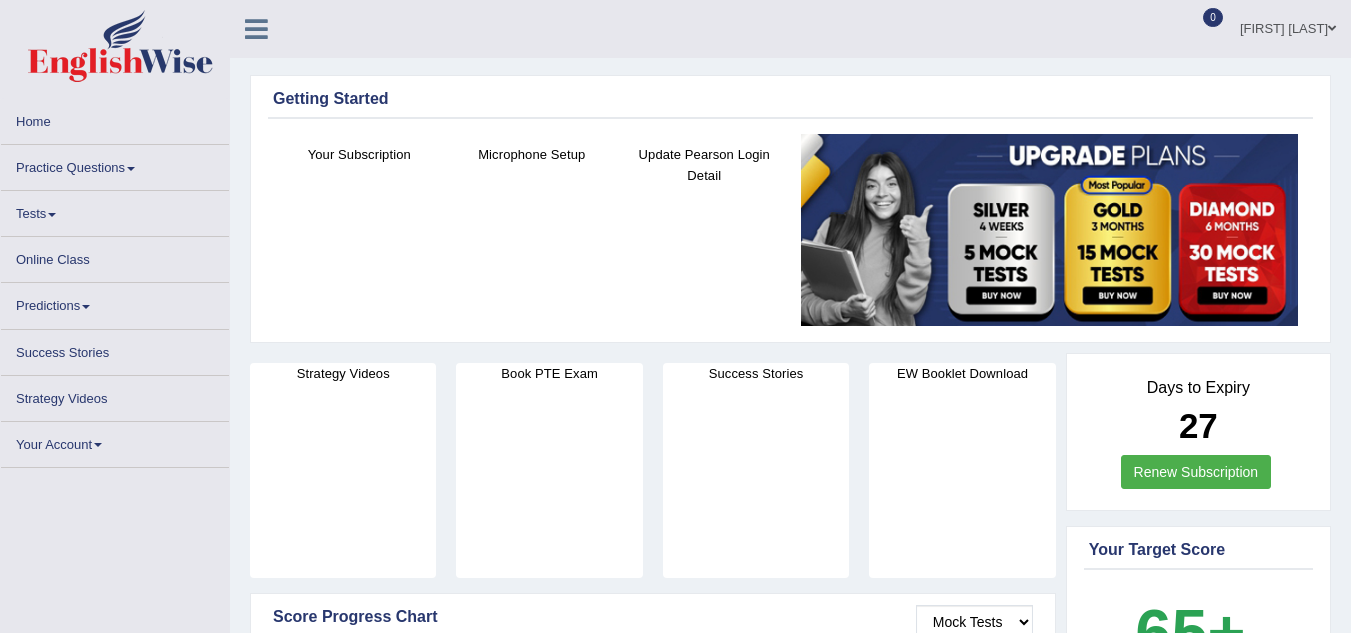 scroll, scrollTop: 0, scrollLeft: 0, axis: both 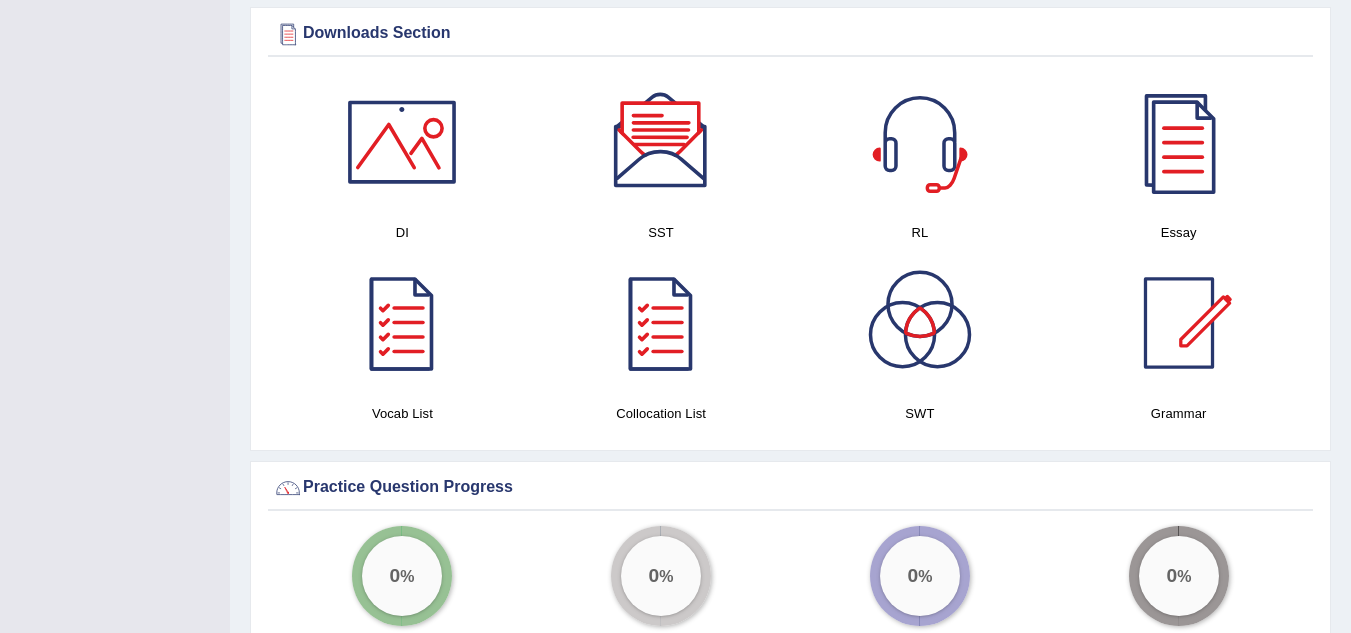 click at bounding box center [661, 142] 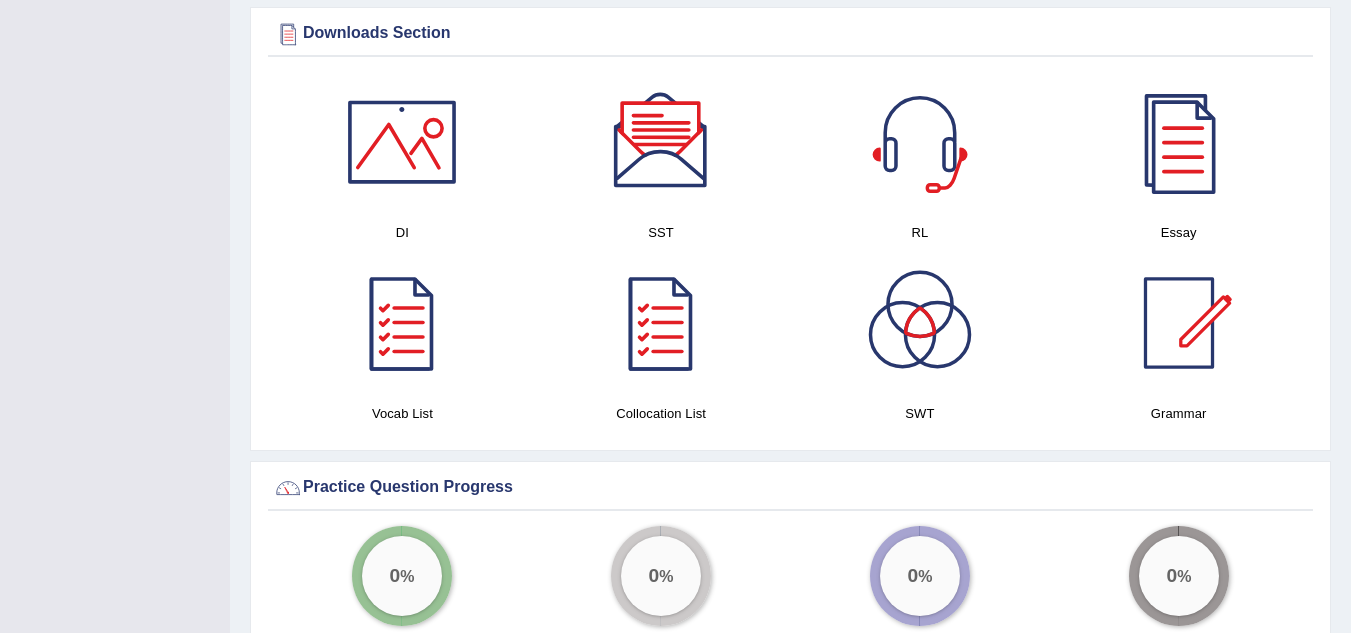 click at bounding box center (402, 142) 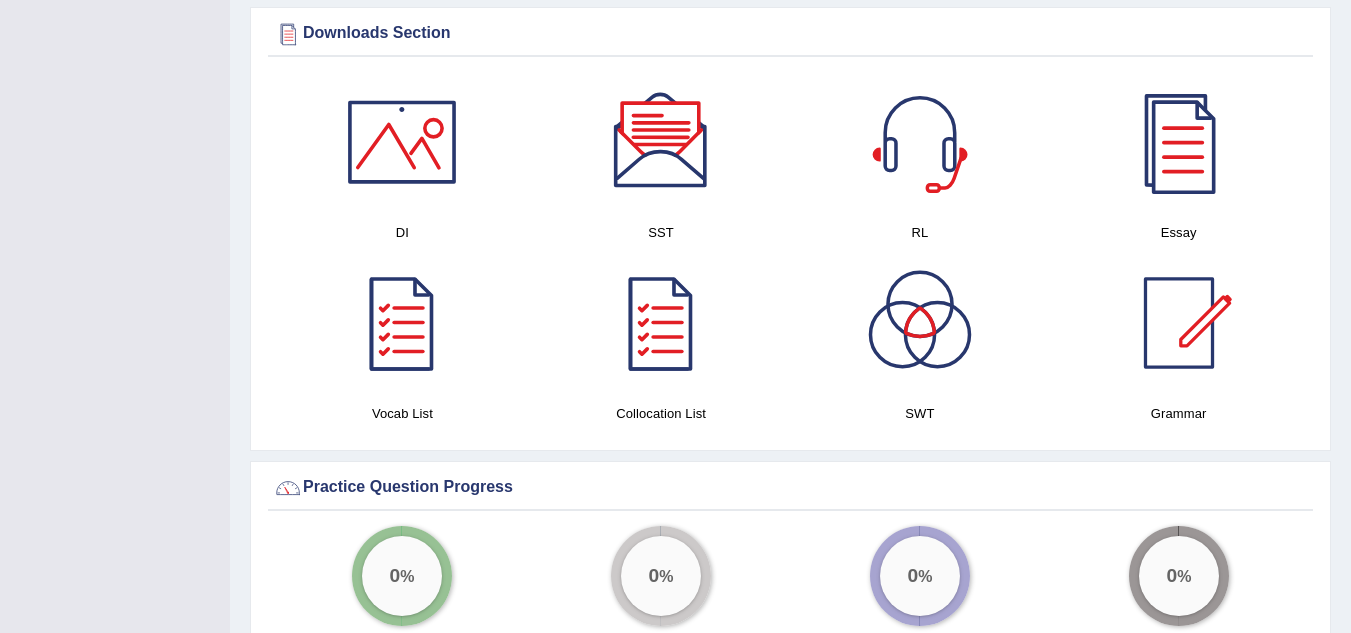 click at bounding box center (661, 142) 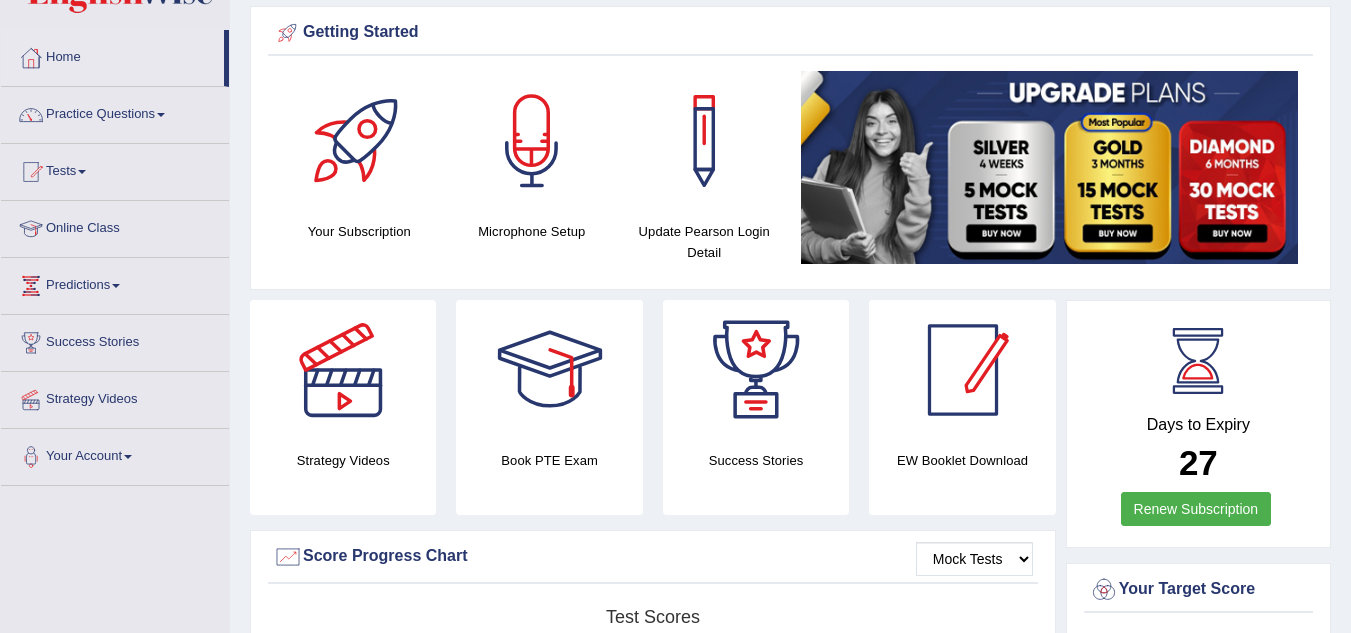 scroll, scrollTop: 0, scrollLeft: 0, axis: both 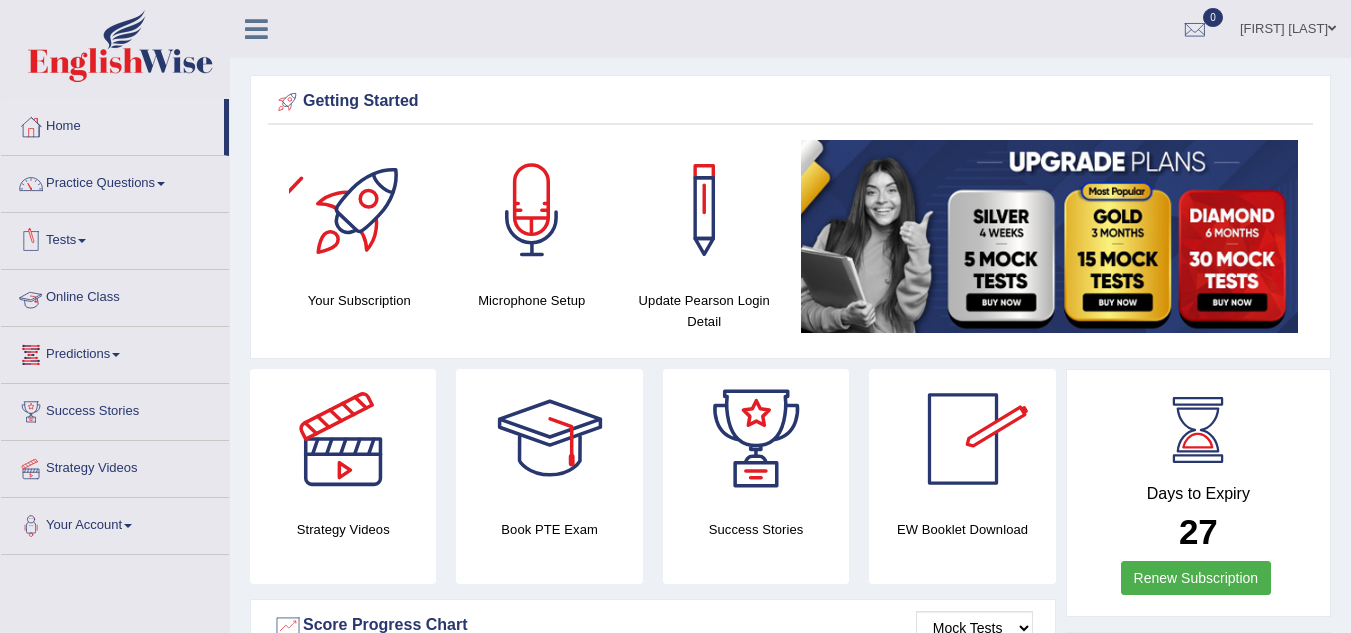 click on "Predictions" at bounding box center [115, 352] 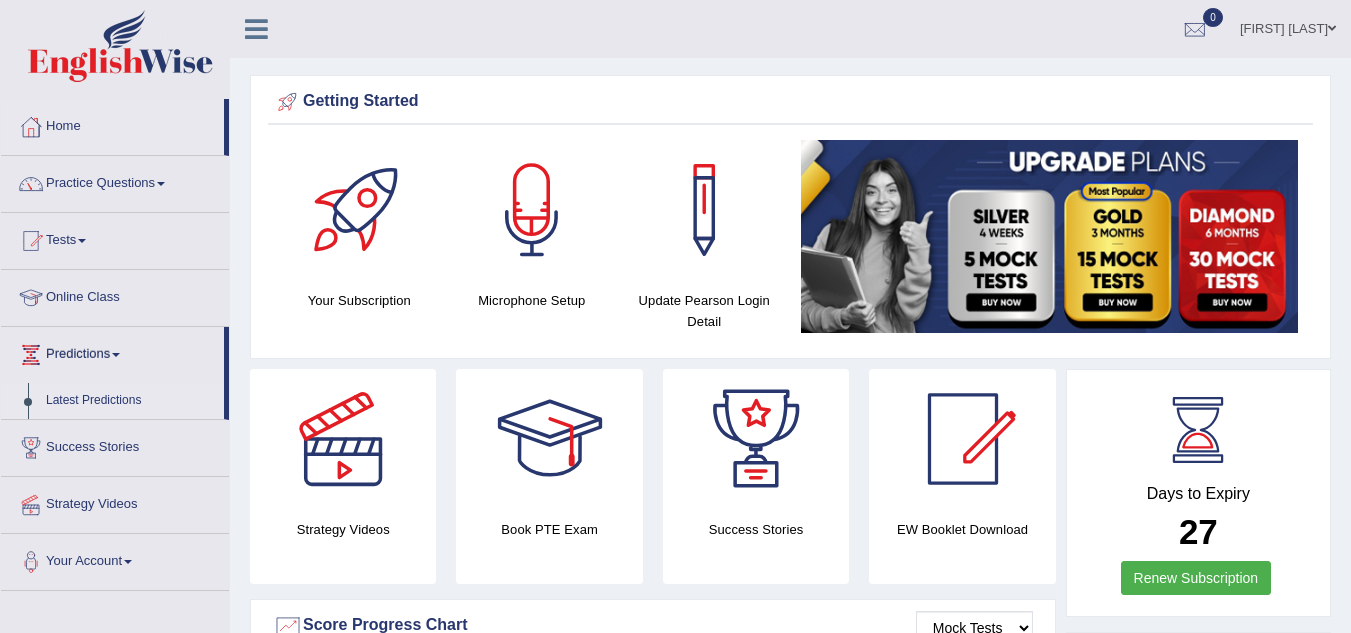 click on "Latest Predictions" at bounding box center [130, 401] 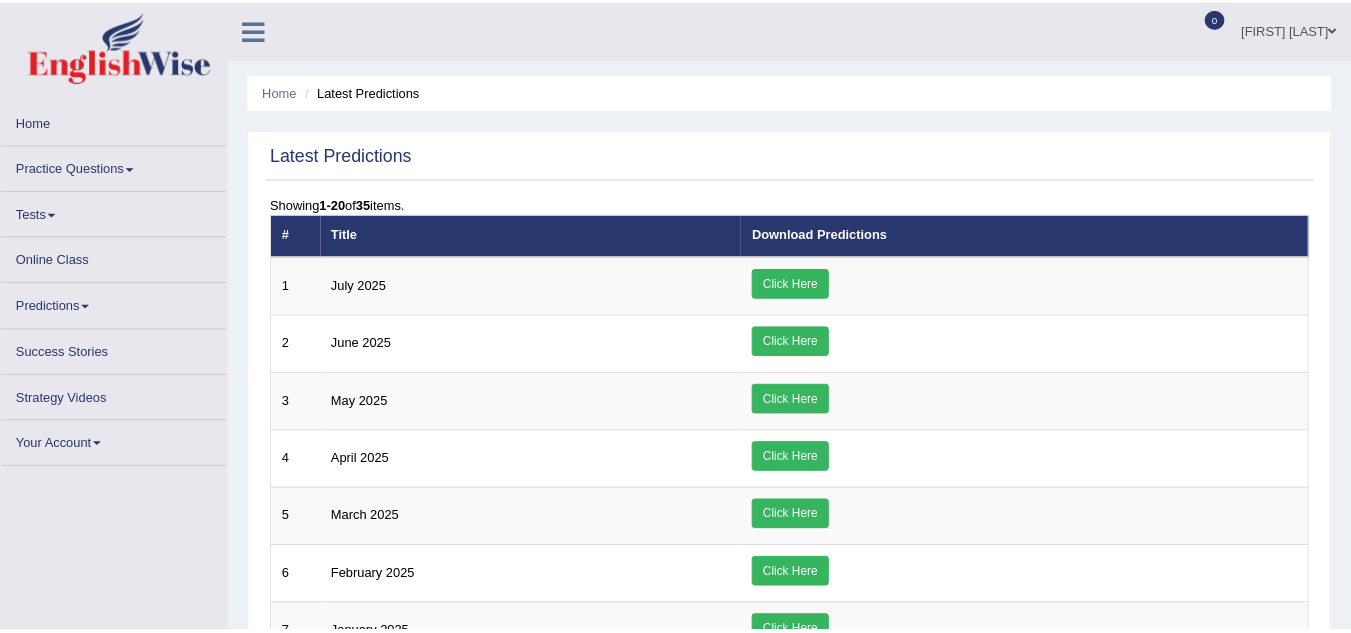 scroll, scrollTop: 0, scrollLeft: 0, axis: both 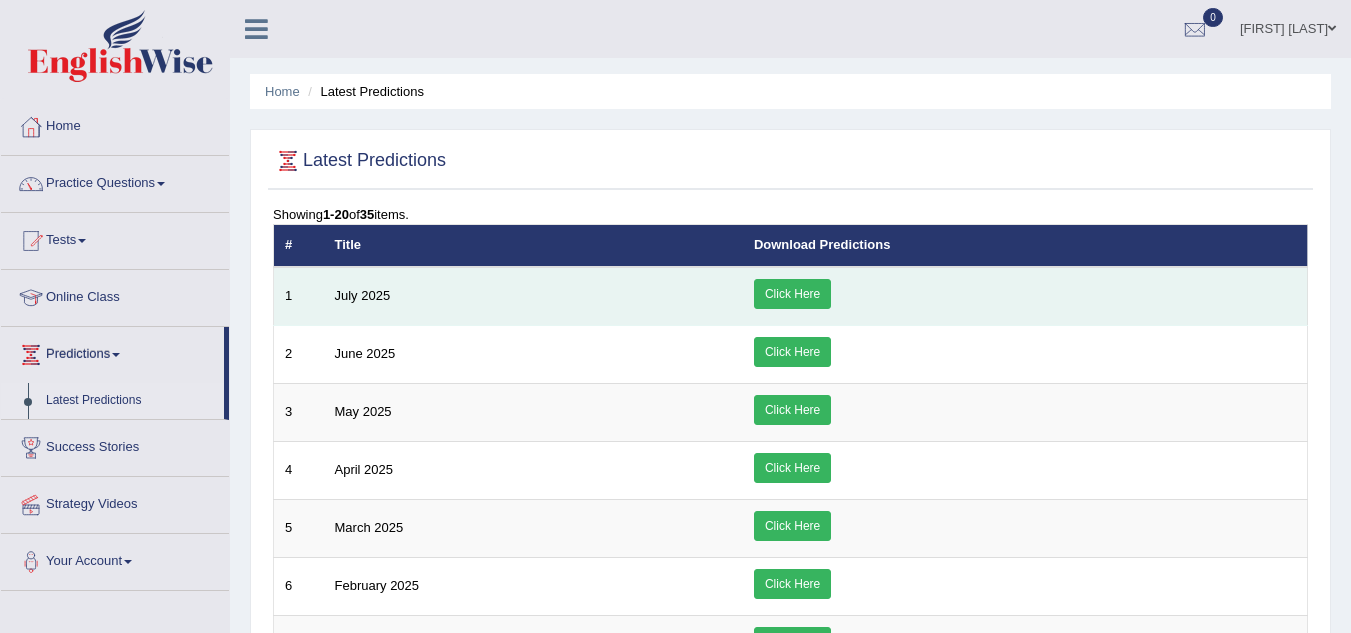 click on "Click Here" at bounding box center [792, 294] 